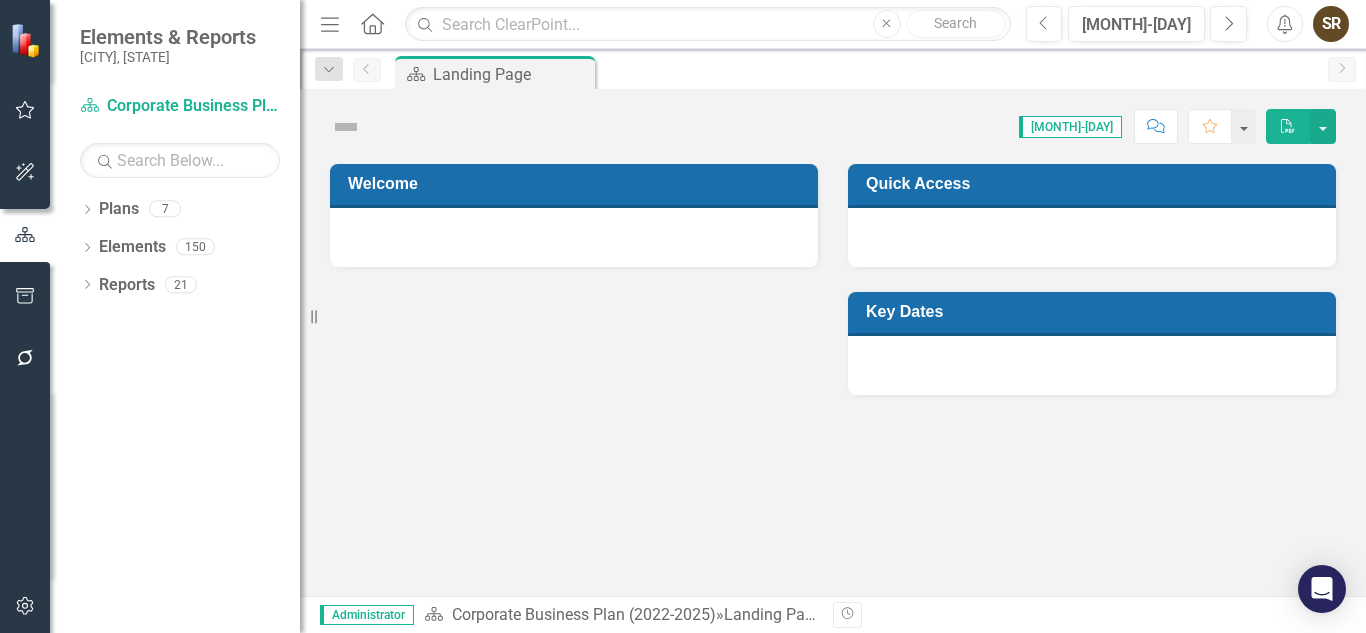 scroll, scrollTop: 0, scrollLeft: 0, axis: both 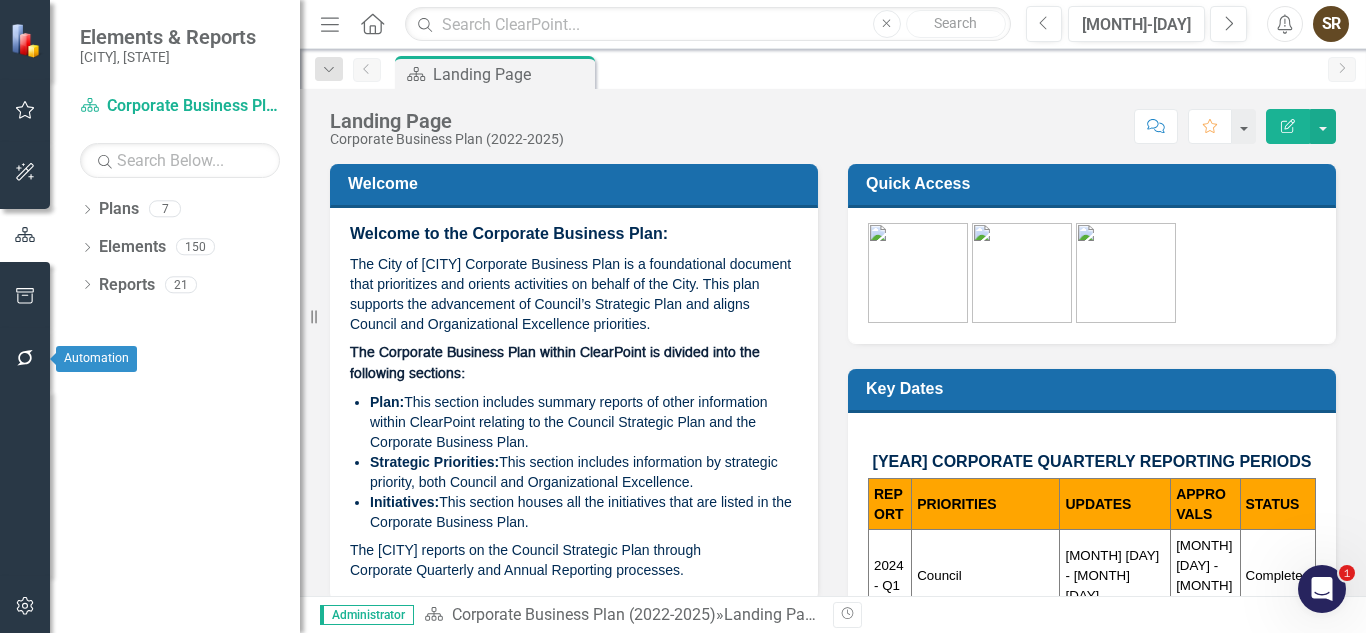 click at bounding box center [25, 358] 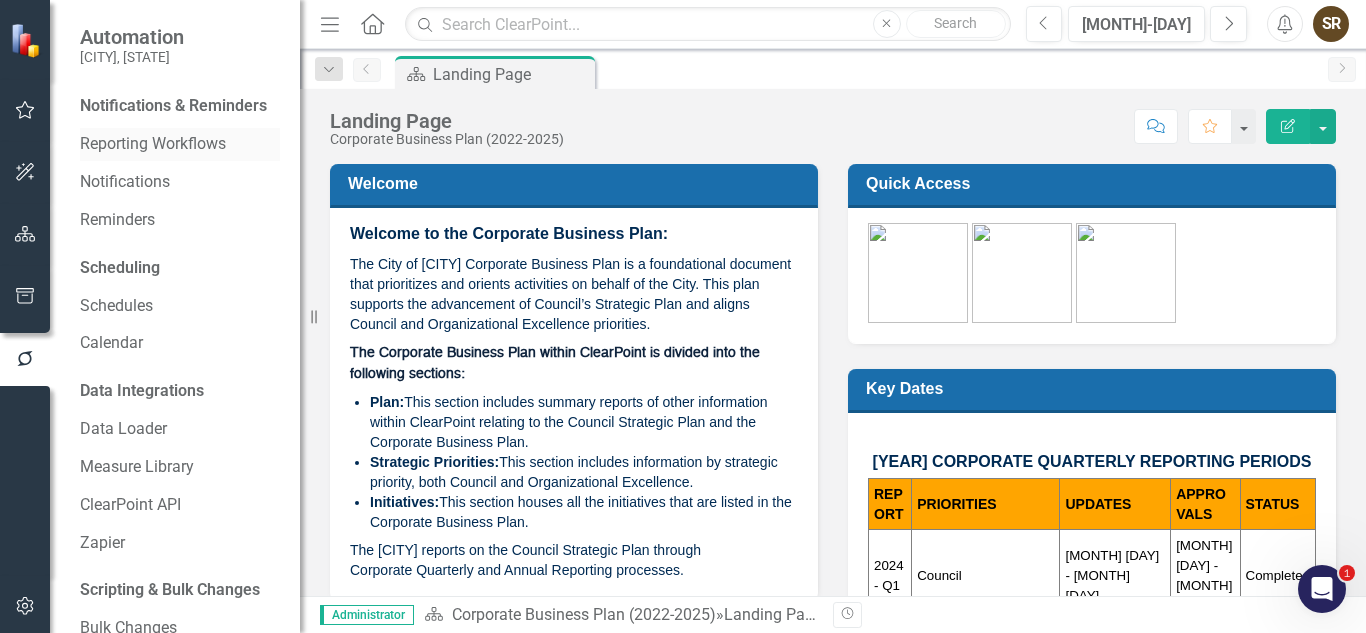 click on "Reporting Workflows" at bounding box center (180, 144) 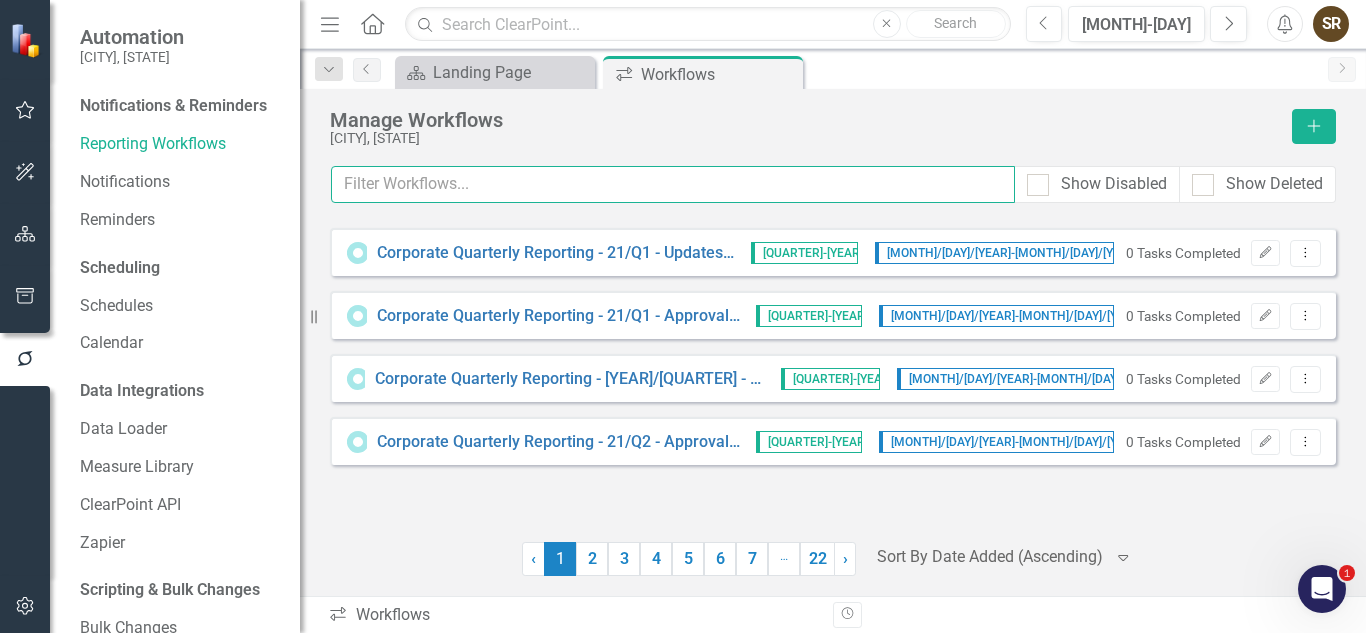 click at bounding box center [673, 184] 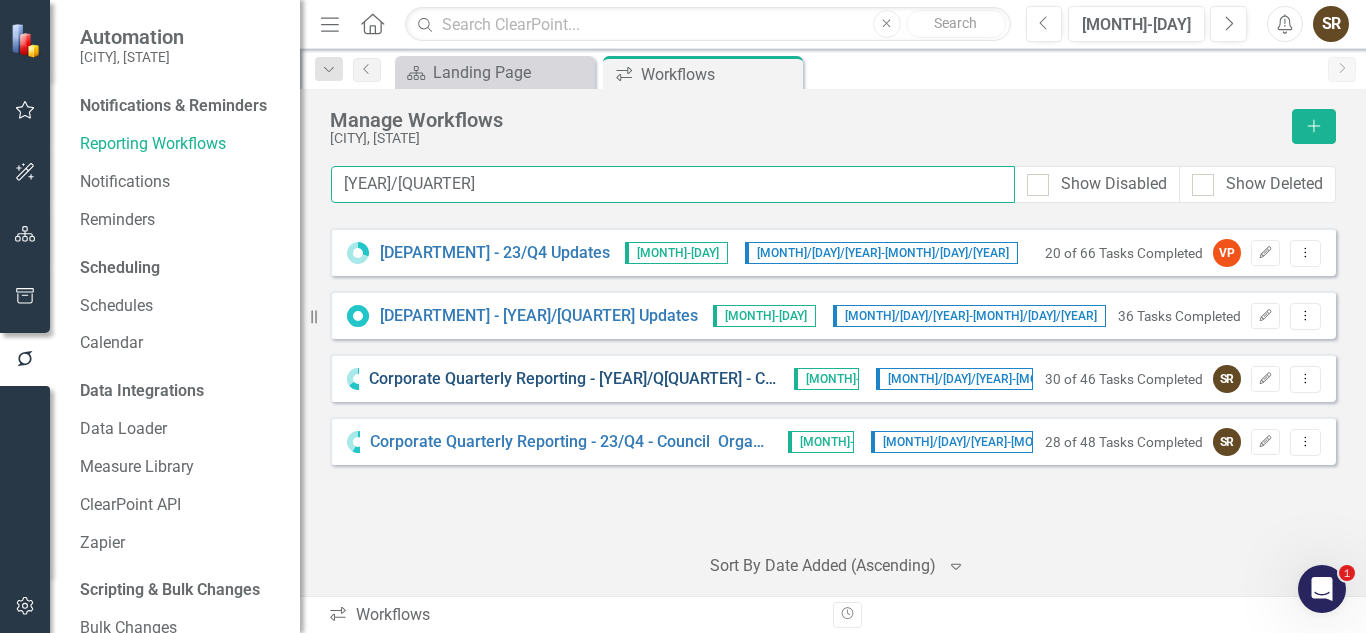 type on "[YEAR]/[QUARTER]" 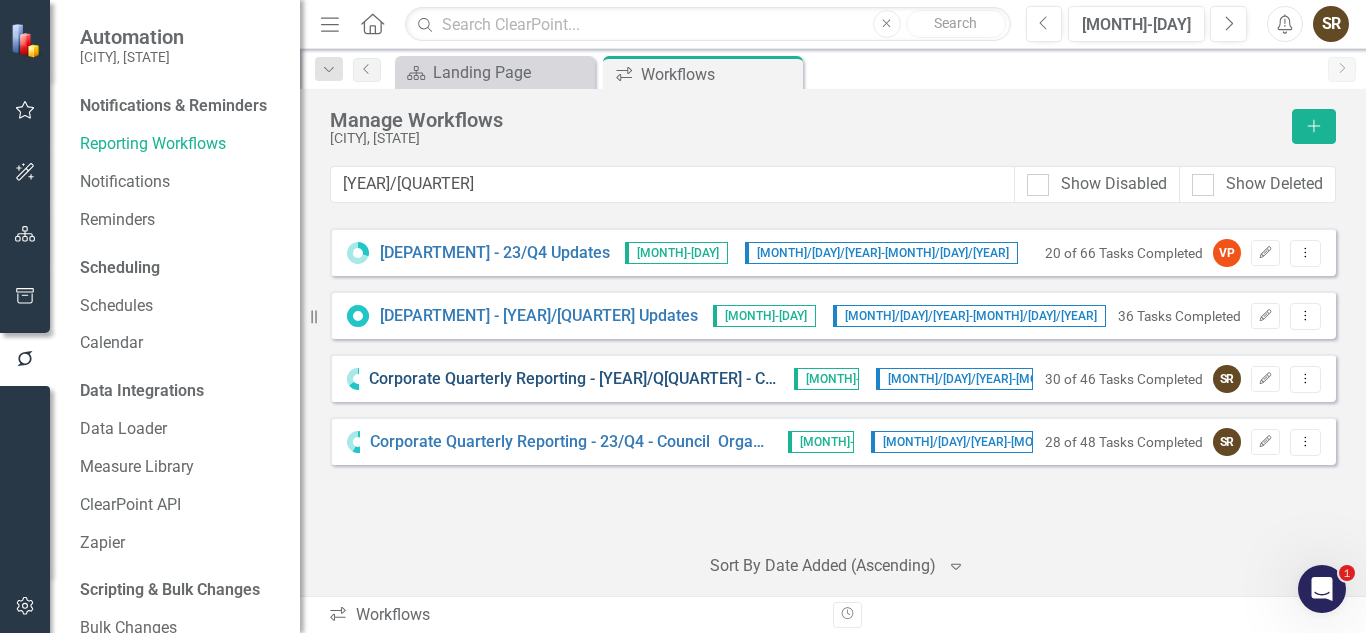 click on "Corporate Quarterly Reporting - [YEAR]/Q[QUARTER] - Council & Organizational Excellence Priority Updates" at bounding box center [495, 253] 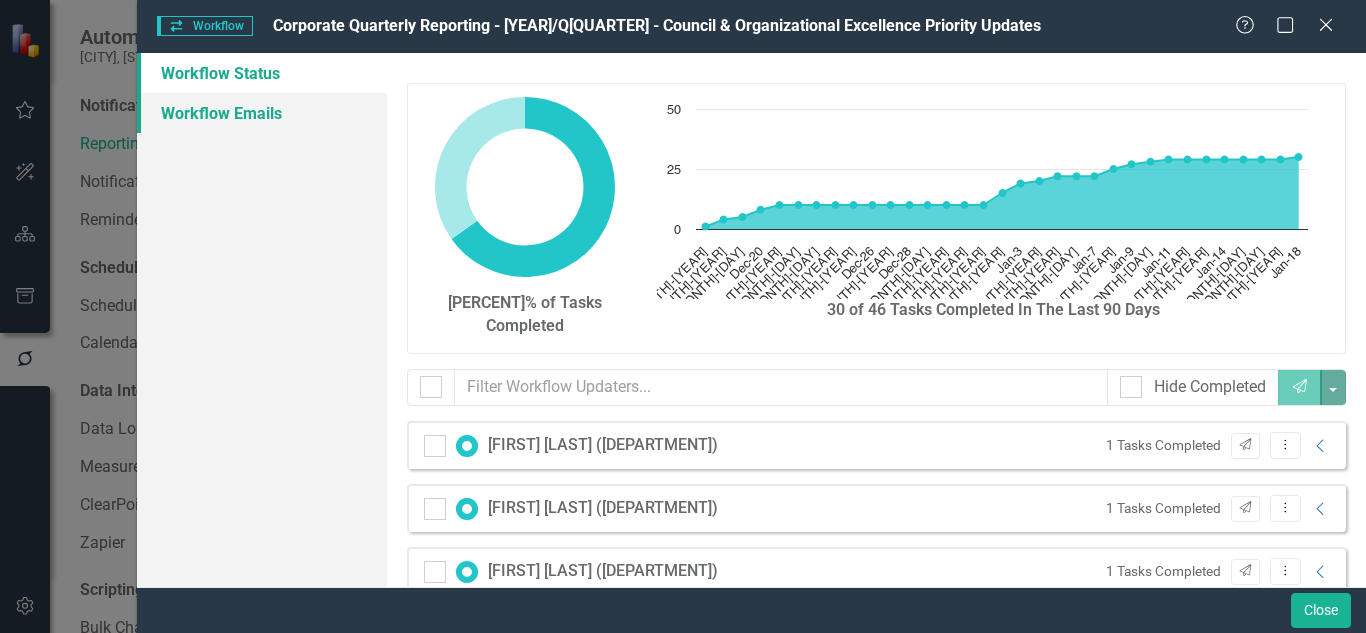 click on "Workflow Emails" at bounding box center [262, 113] 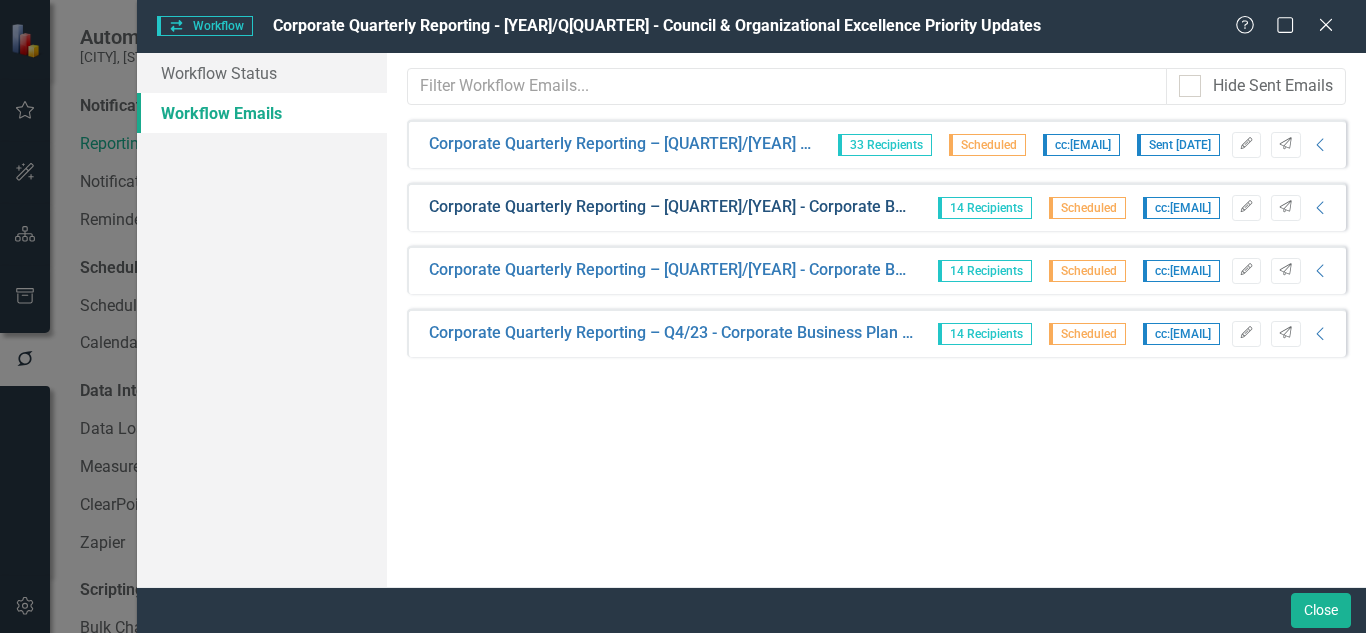 click on "Corporate Quarterly Reporting – [QUARTER]/[YEAR] - Corporate Business Plan Updates Required (due date)" at bounding box center (621, 144) 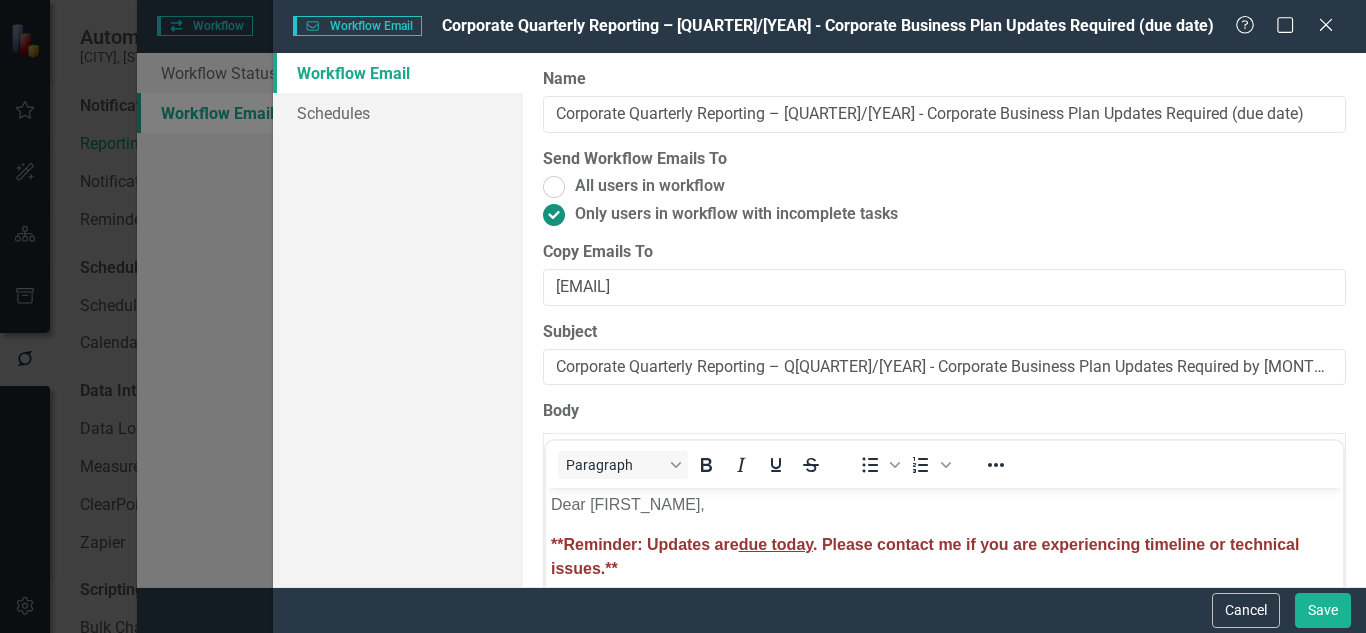 scroll, scrollTop: 0, scrollLeft: 0, axis: both 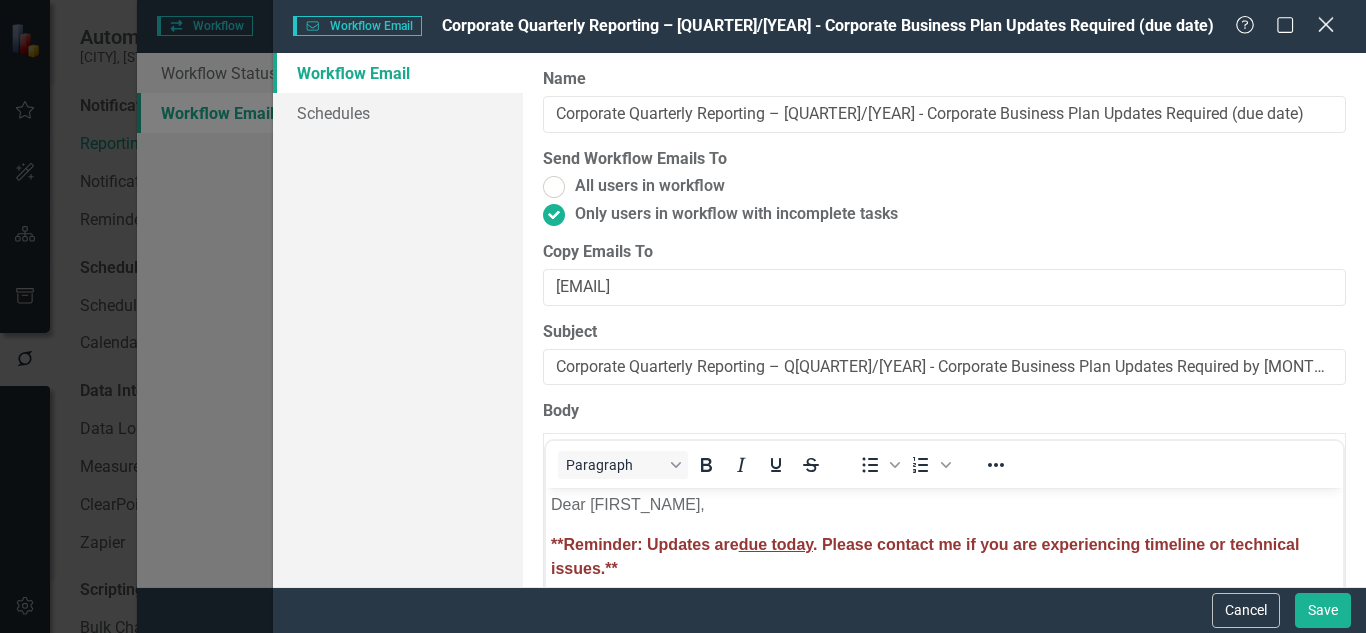 click at bounding box center [1325, 24] 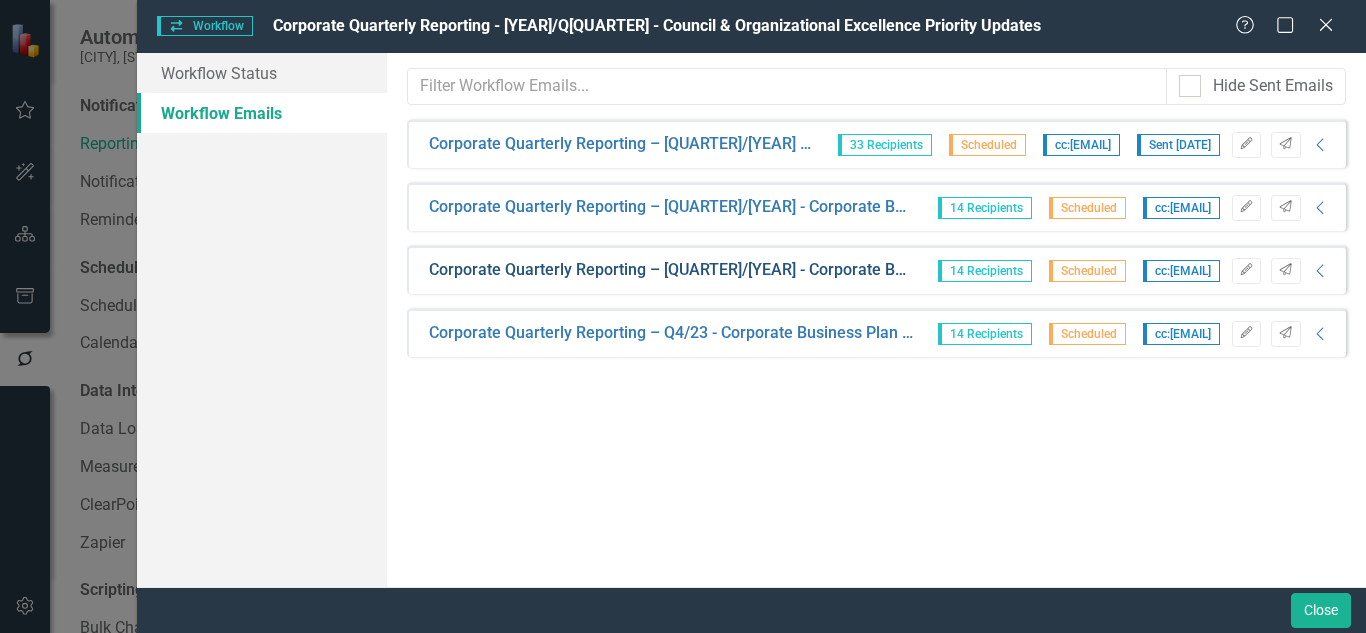 click on "Corporate Quarterly Reporting – [QUARTER]/[YEAR] - Corporate Business Plan Updates Required ([NUMBER] days prior)" at bounding box center (621, 144) 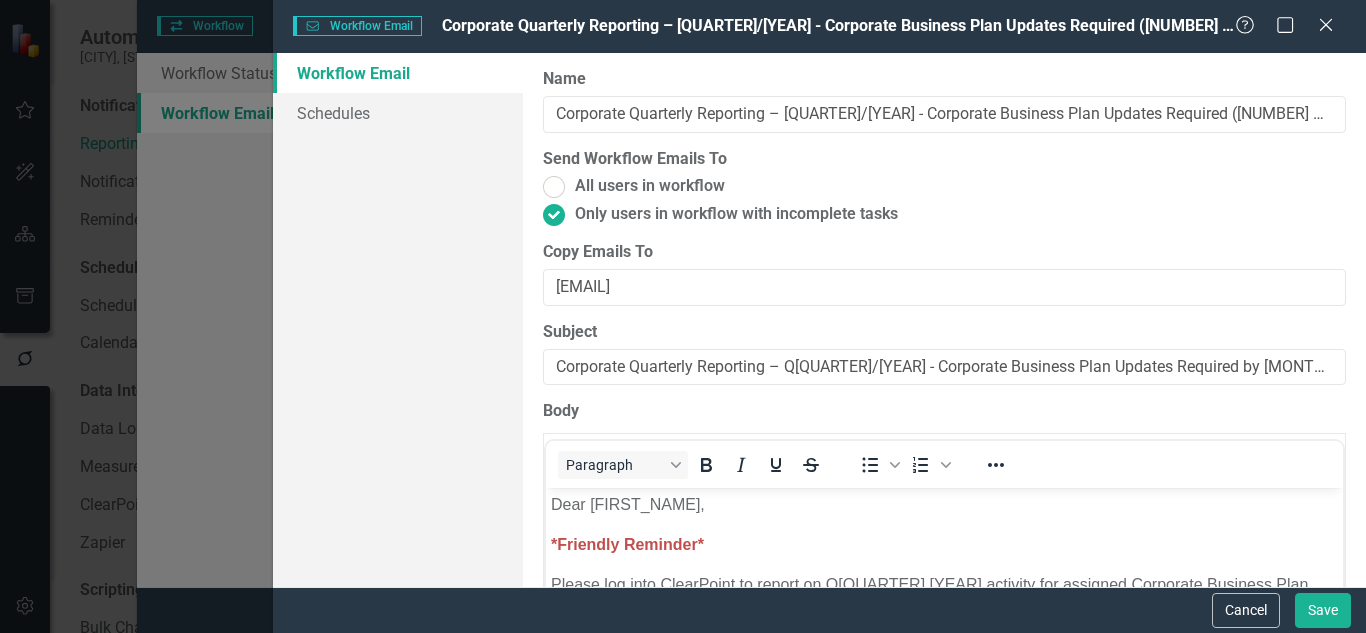 scroll, scrollTop: 0, scrollLeft: 0, axis: both 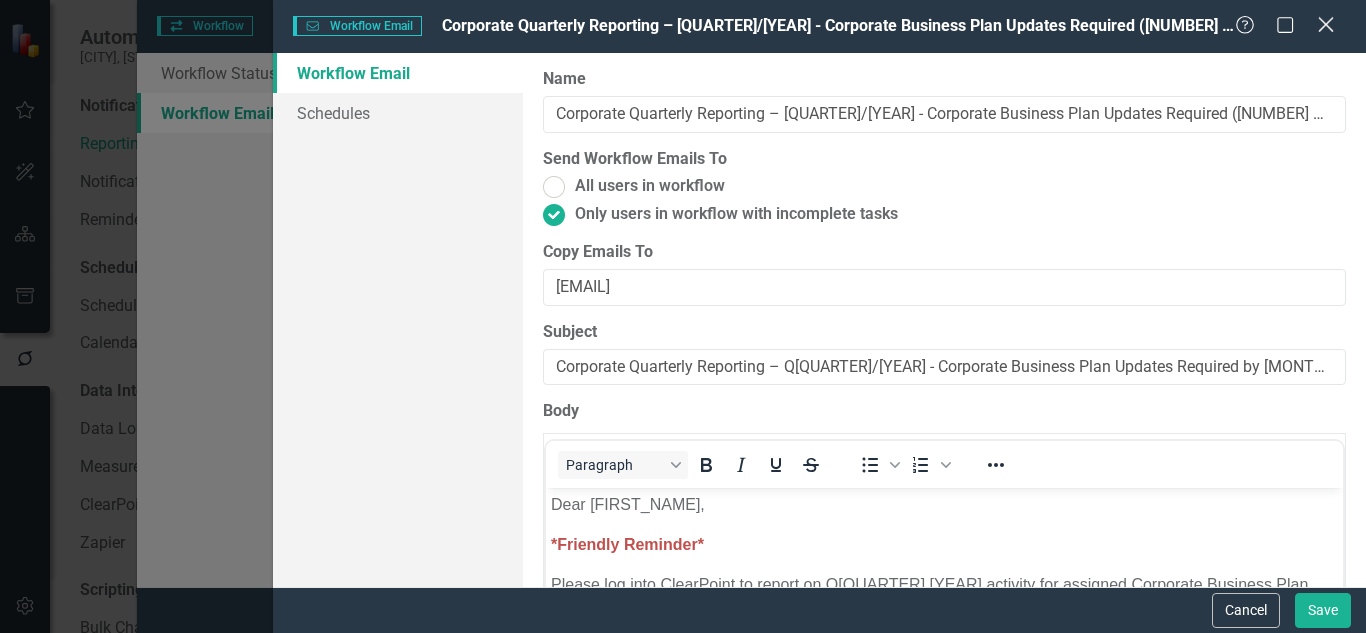 click on "Close" at bounding box center (1325, 24) 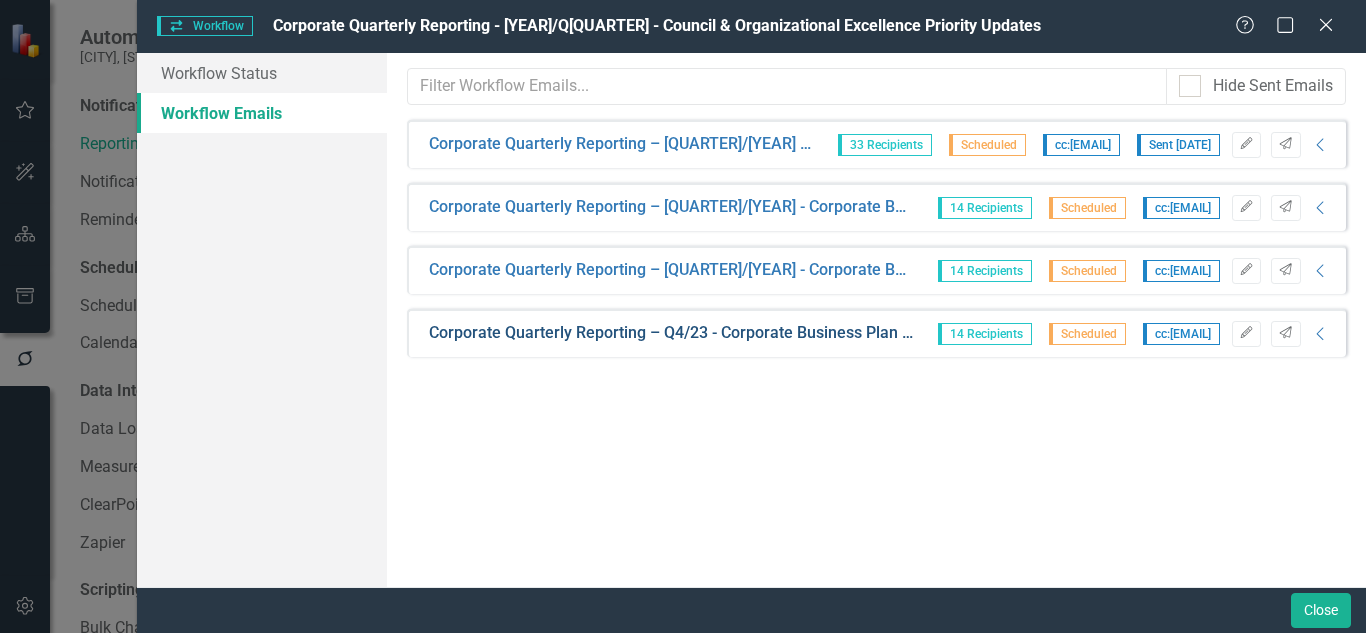 click on "Corporate Quarterly Reporting – Q4/23 - Corporate Business Plan Updates Required (Past Due)" at bounding box center [621, 144] 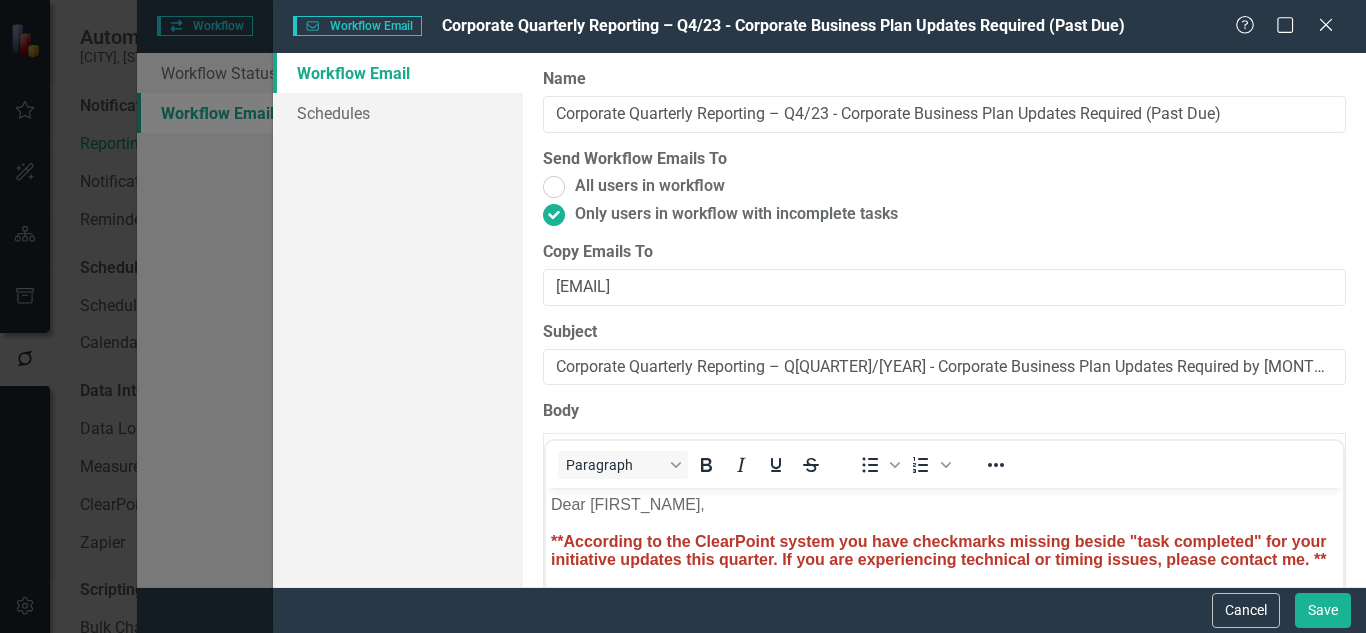 scroll, scrollTop: 0, scrollLeft: 0, axis: both 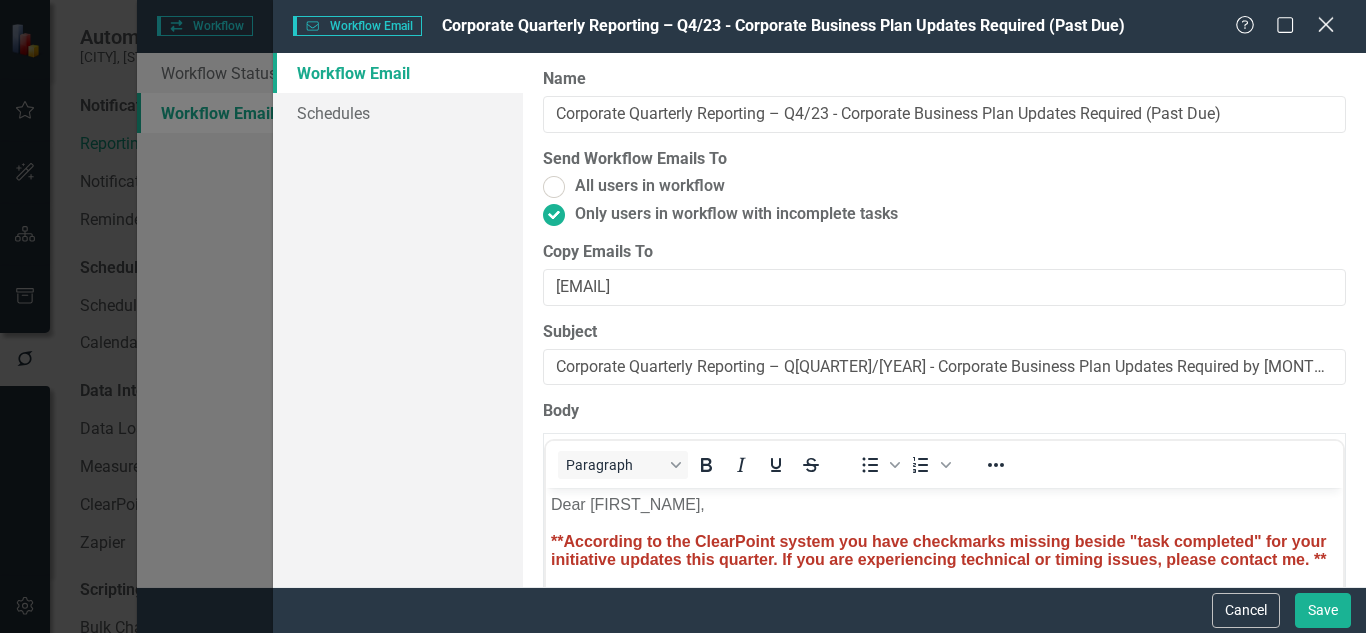 click on "Close" at bounding box center [1325, 24] 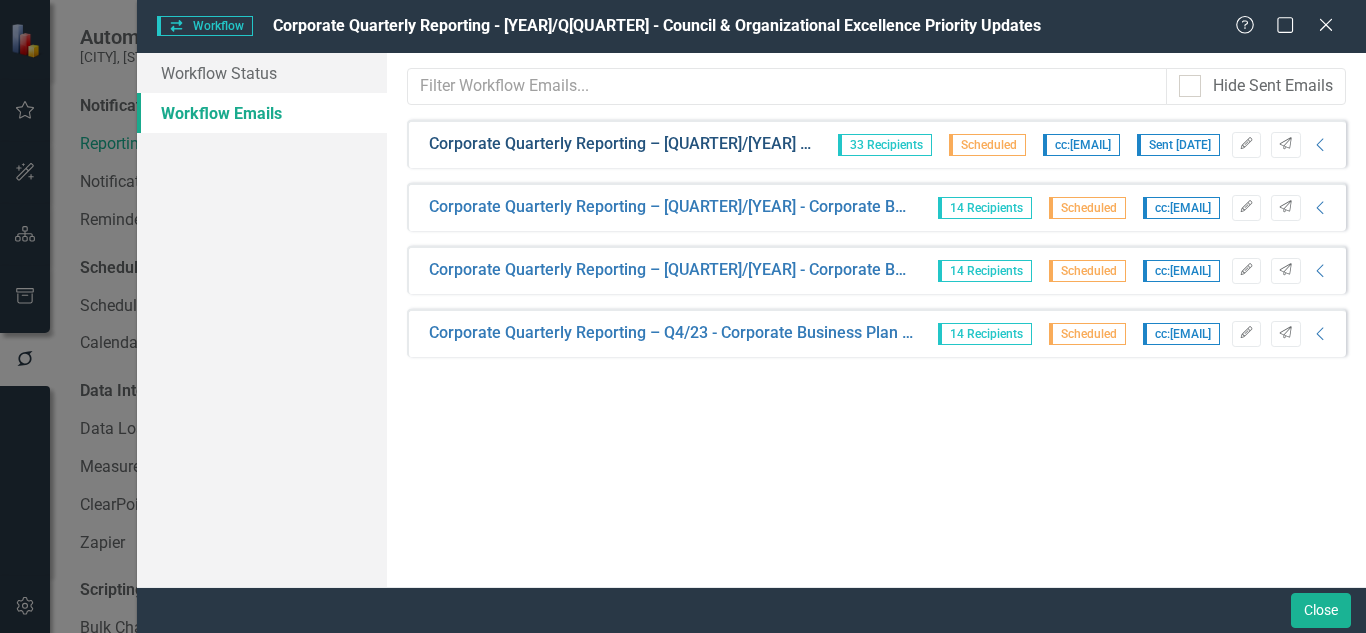 click on "Corporate Quarterly Reporting – [QUARTER]/[YEAR] - Corporate Business Plan Updates Required (Request)" at bounding box center [621, 144] 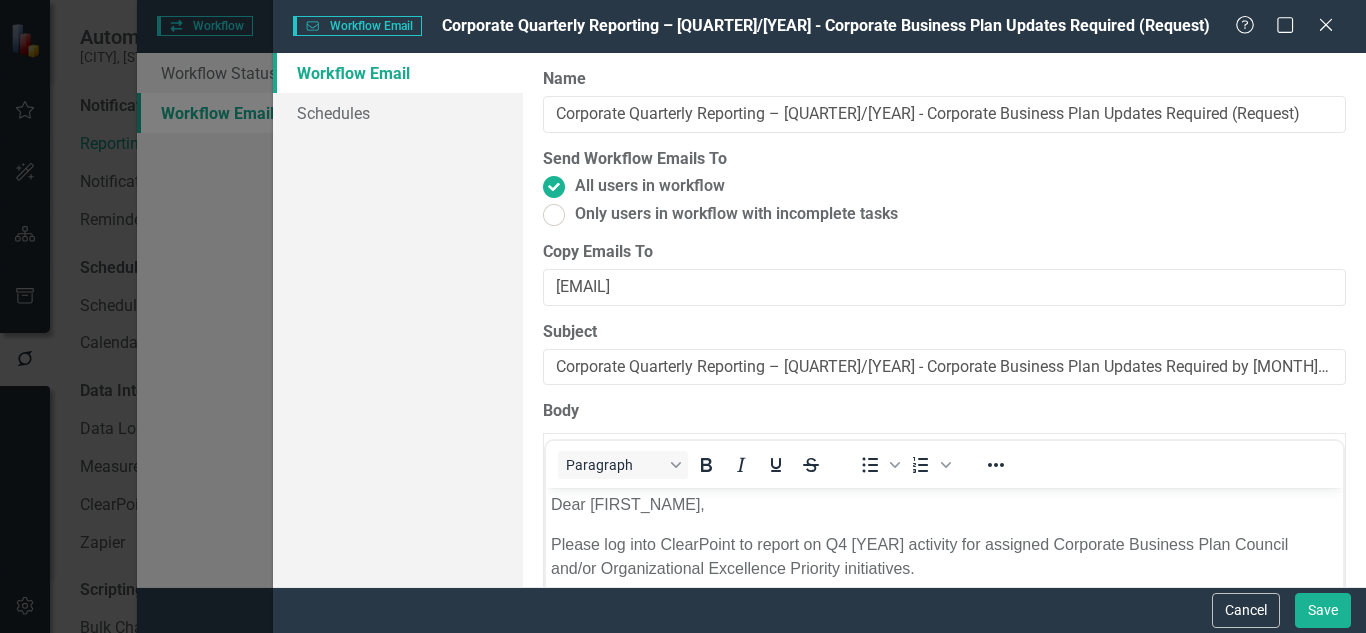 scroll, scrollTop: 0, scrollLeft: 0, axis: both 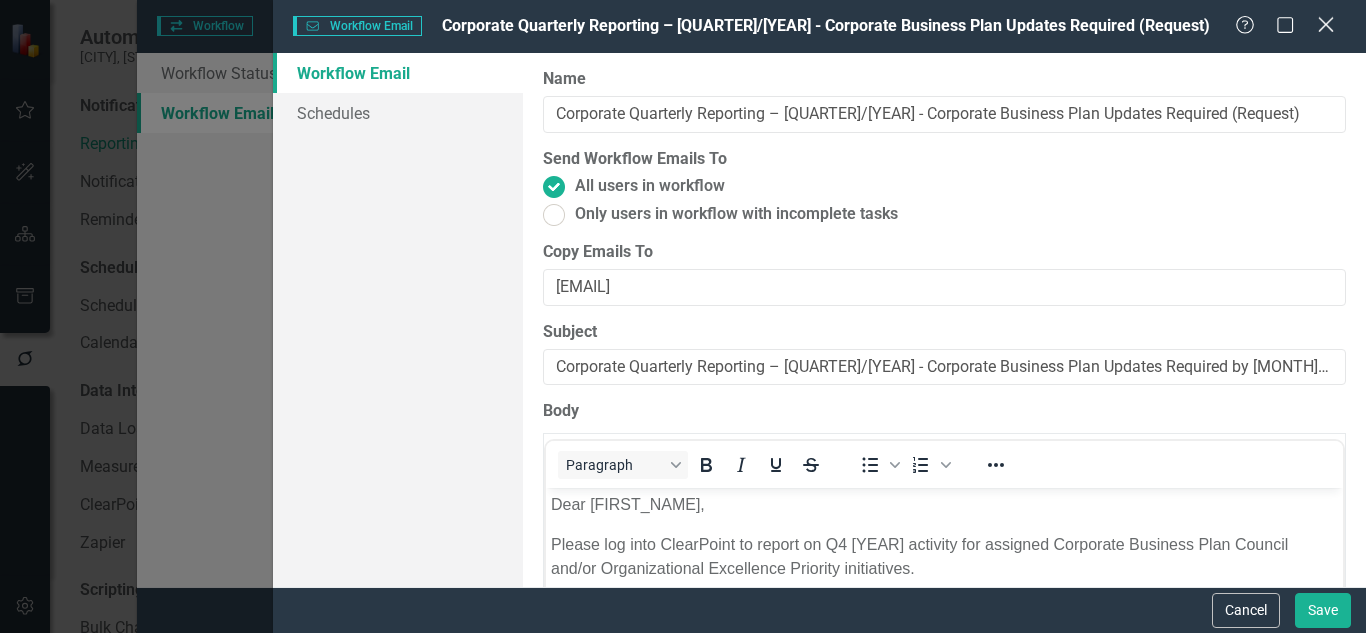 click at bounding box center (1325, 24) 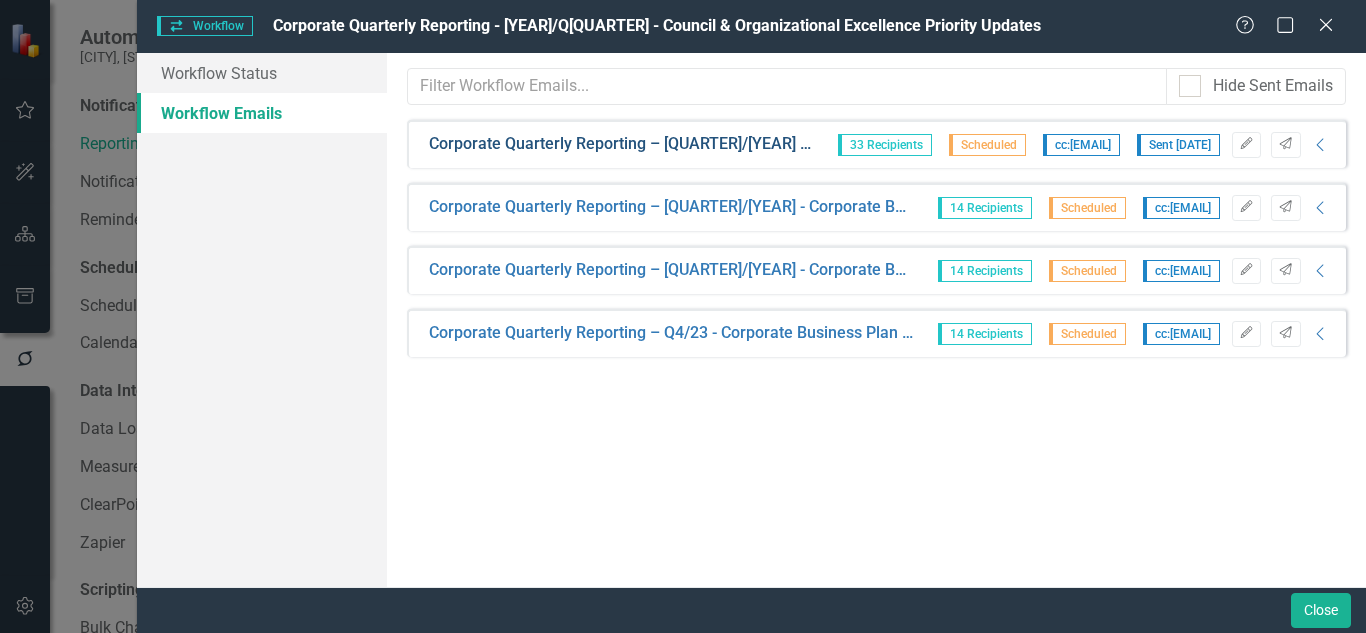 click on "Corporate Quarterly Reporting – [QUARTER]/[YEAR] - Corporate Business Plan Updates Required (Request)" at bounding box center (621, 144) 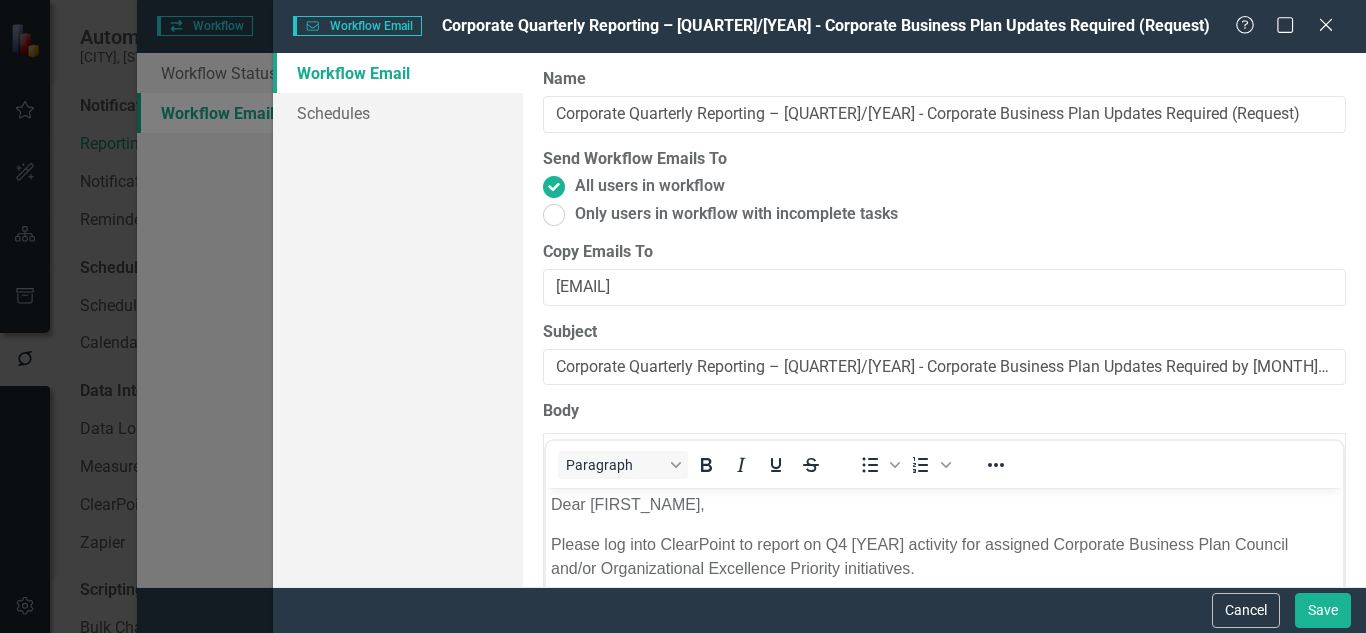scroll, scrollTop: 0, scrollLeft: 0, axis: both 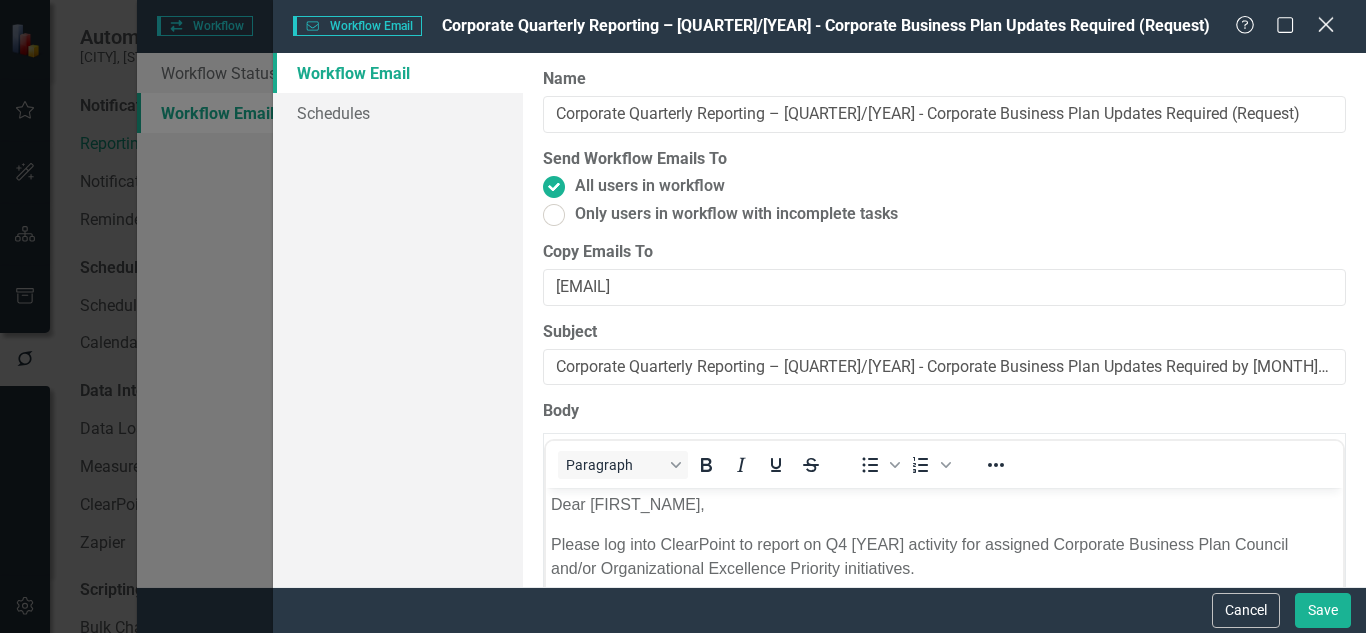 click on "Close" at bounding box center (1325, 24) 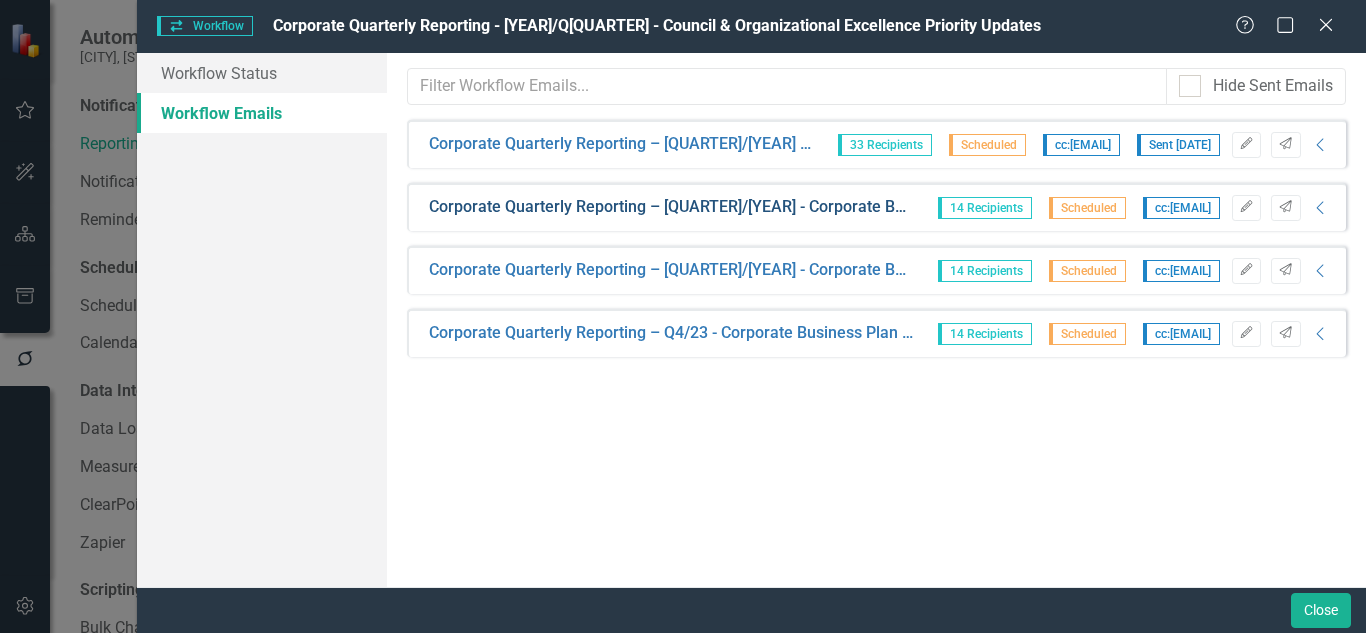 click on "Corporate Quarterly Reporting – [QUARTER]/[YEAR] - Corporate Business Plan Updates Required (due date)" at bounding box center [621, 144] 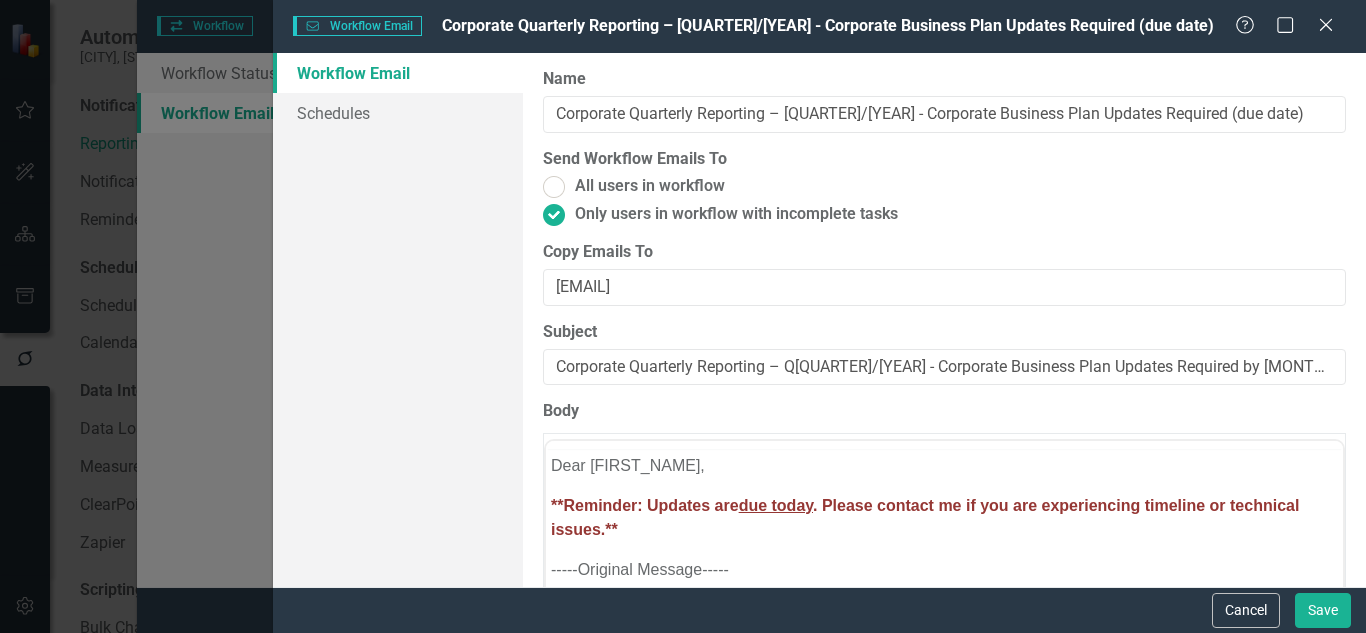 scroll, scrollTop: 0, scrollLeft: 0, axis: both 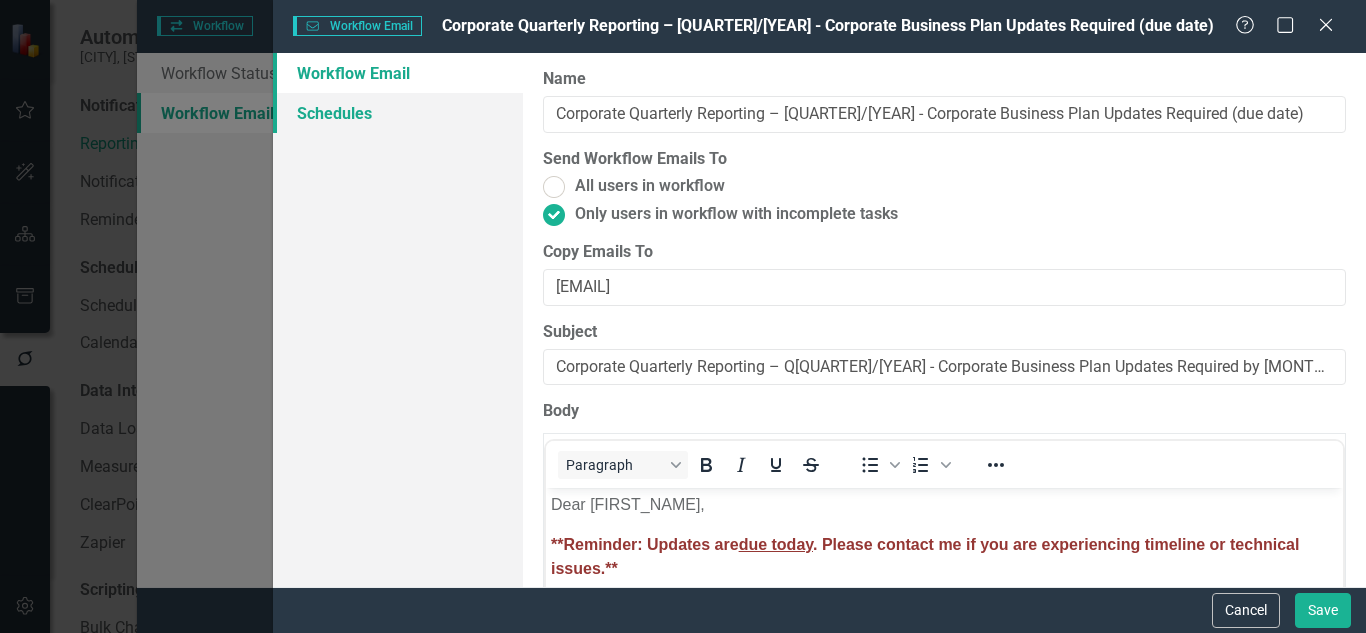 click on "Schedules" at bounding box center [398, 113] 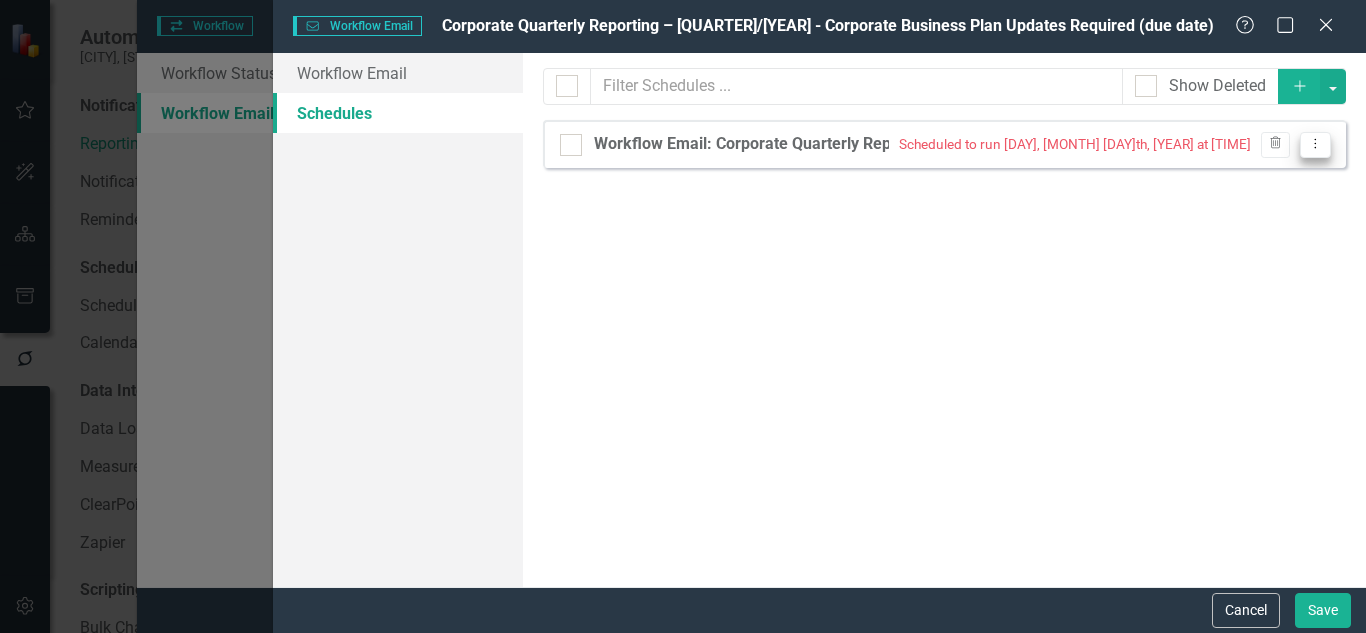 click on "Dropdown Menu" at bounding box center [1315, 143] 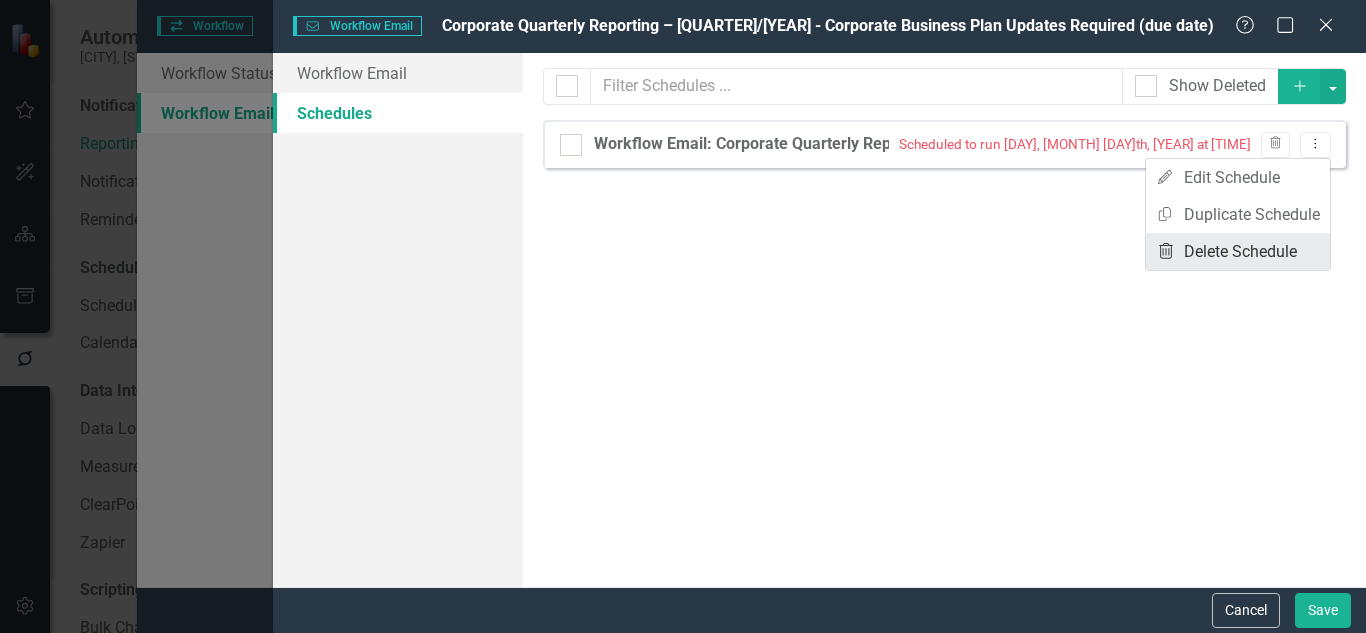 click on "Trash Delete Schedule" at bounding box center [1238, 251] 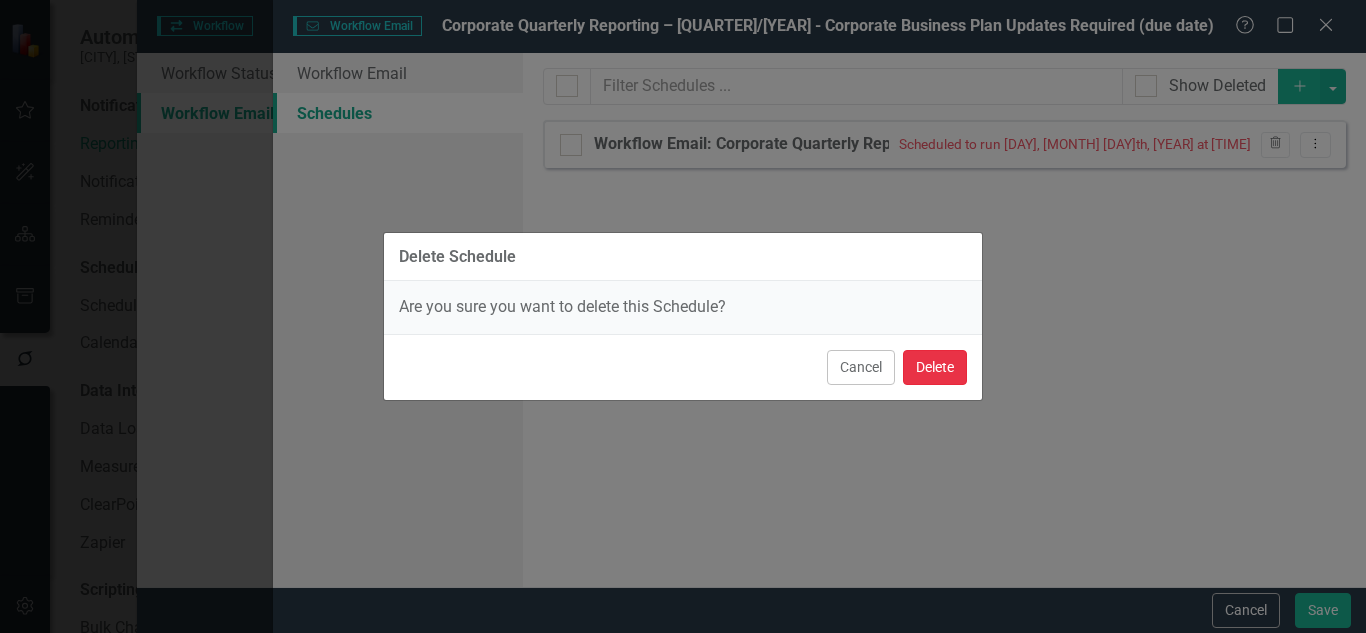 click on "Delete" at bounding box center (935, 367) 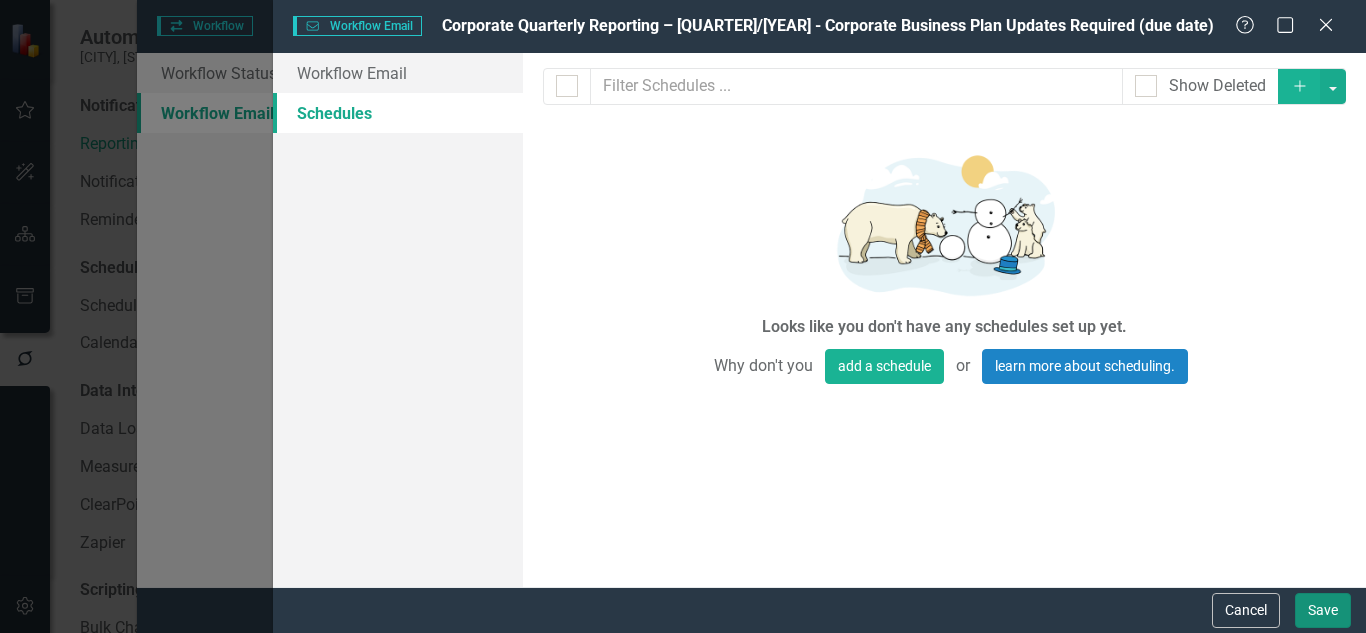 click on "Save" at bounding box center (1323, 610) 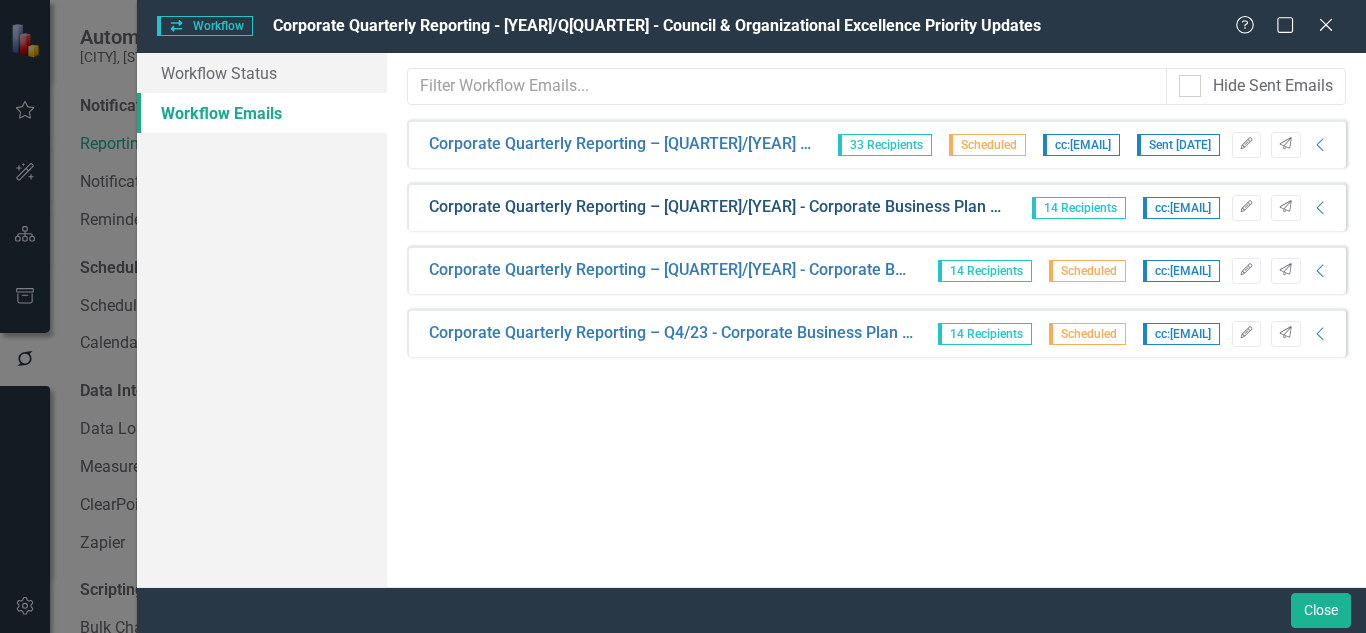 click on "Corporate Quarterly Reporting – [QUARTER]/[YEAR] - Corporate Business Plan Updates Required (due date)" at bounding box center [621, 144] 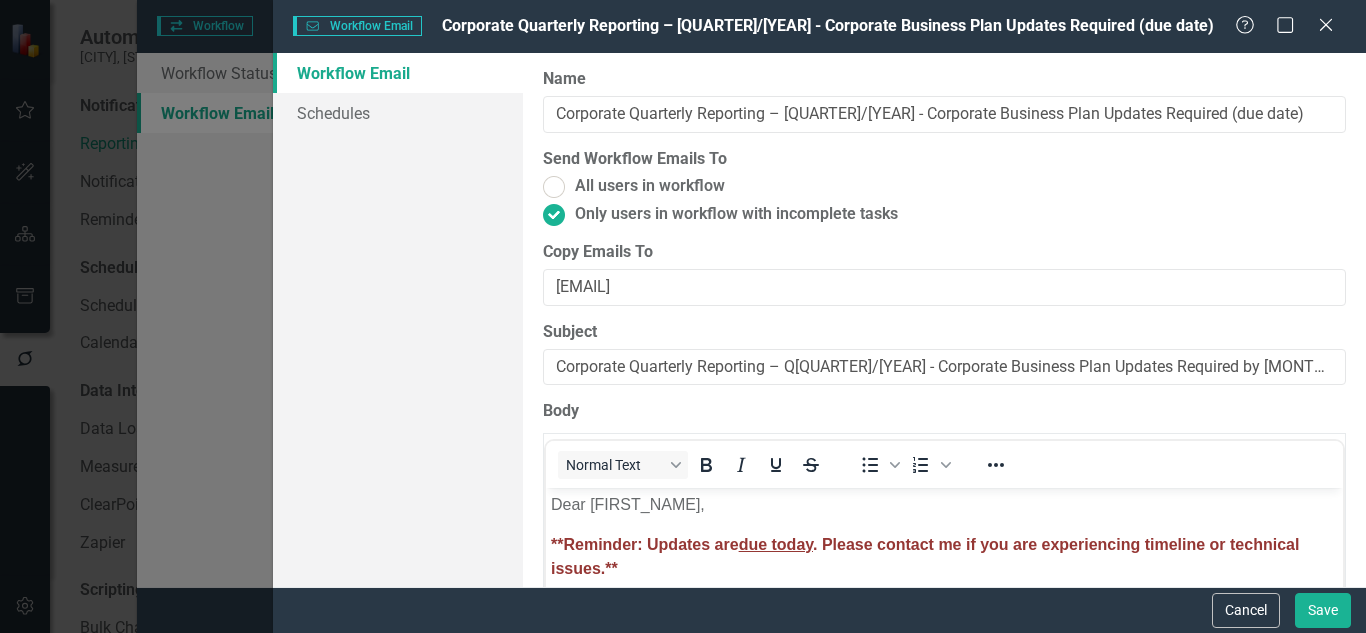 scroll, scrollTop: 0, scrollLeft: 0, axis: both 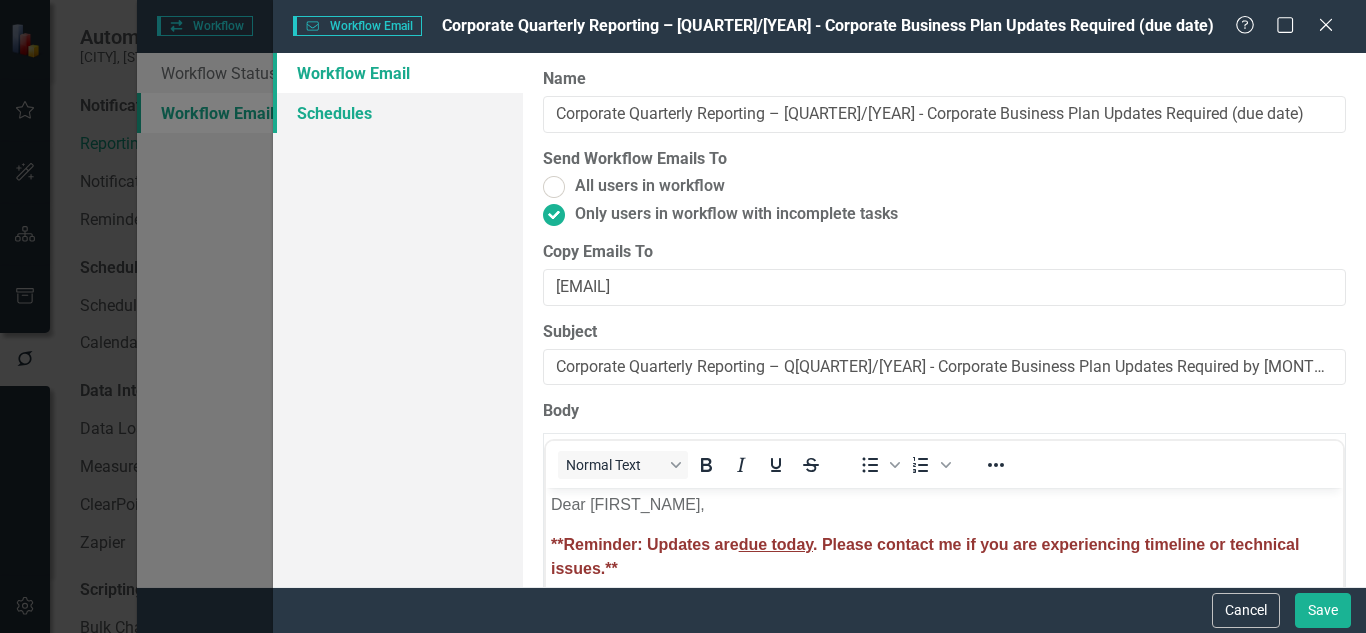 click on "Schedules" at bounding box center [398, 113] 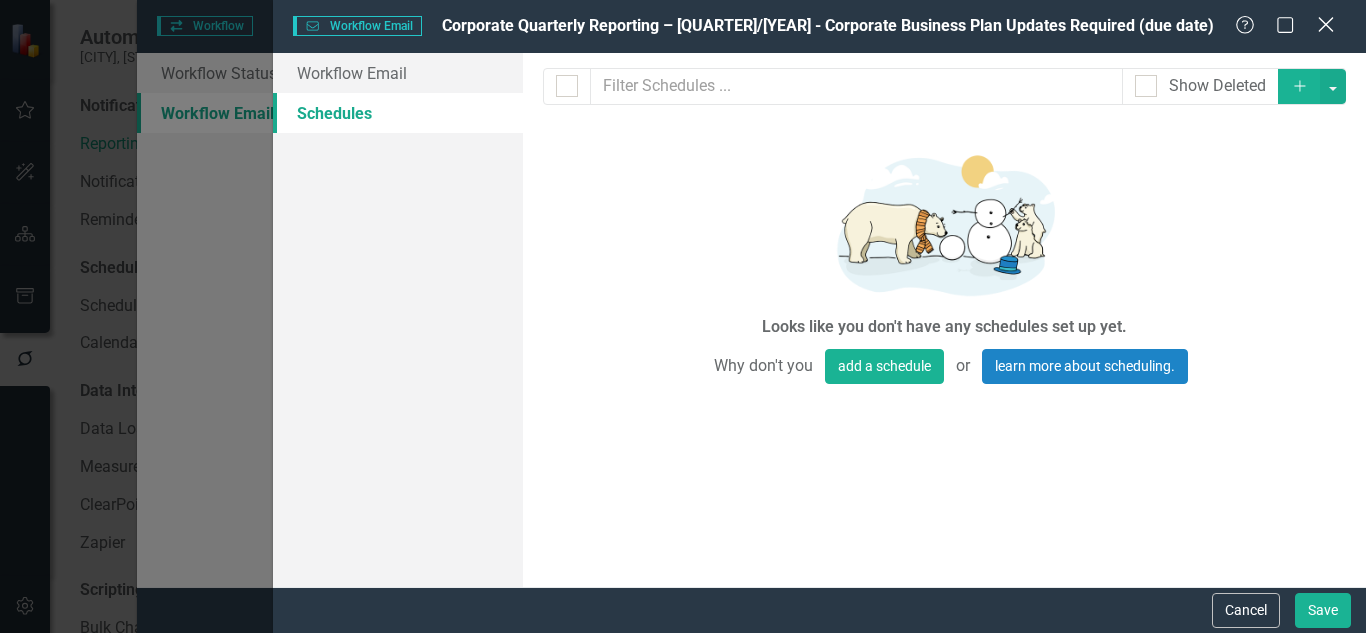 click on "Close" at bounding box center [1325, 24] 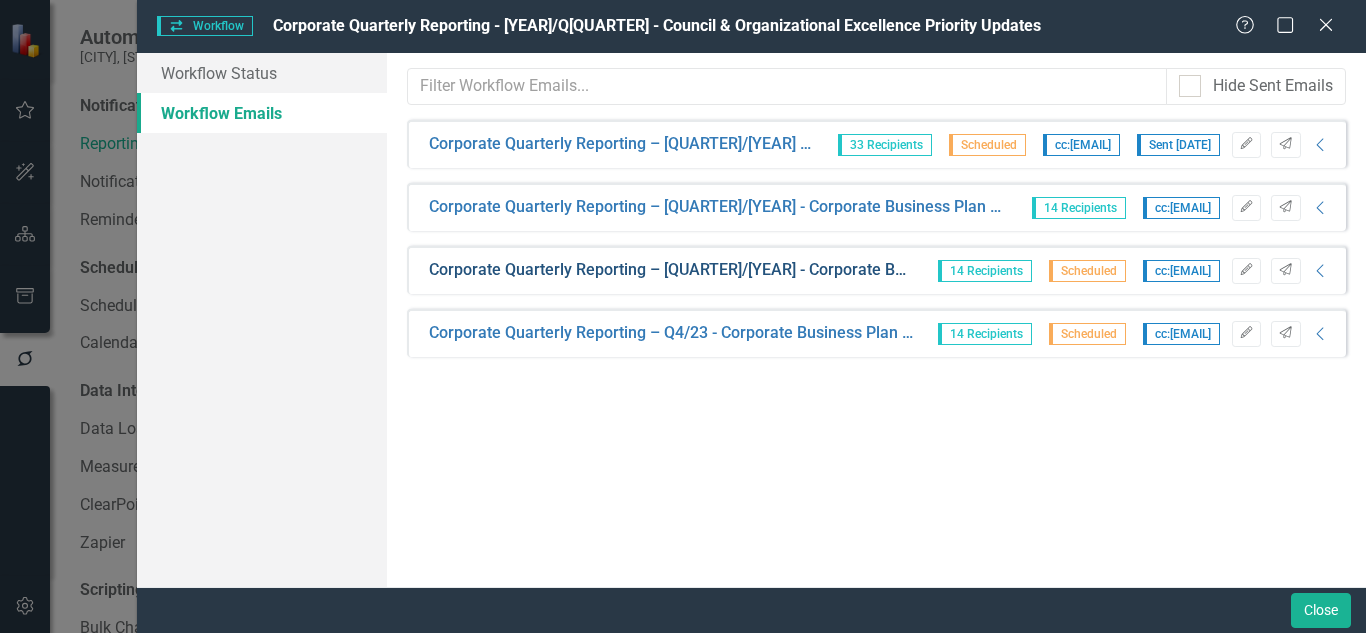 click on "Corporate Quarterly Reporting – [QUARTER]/[YEAR] - Corporate Business Plan Updates Required ([NUMBER] days prior)" at bounding box center (621, 144) 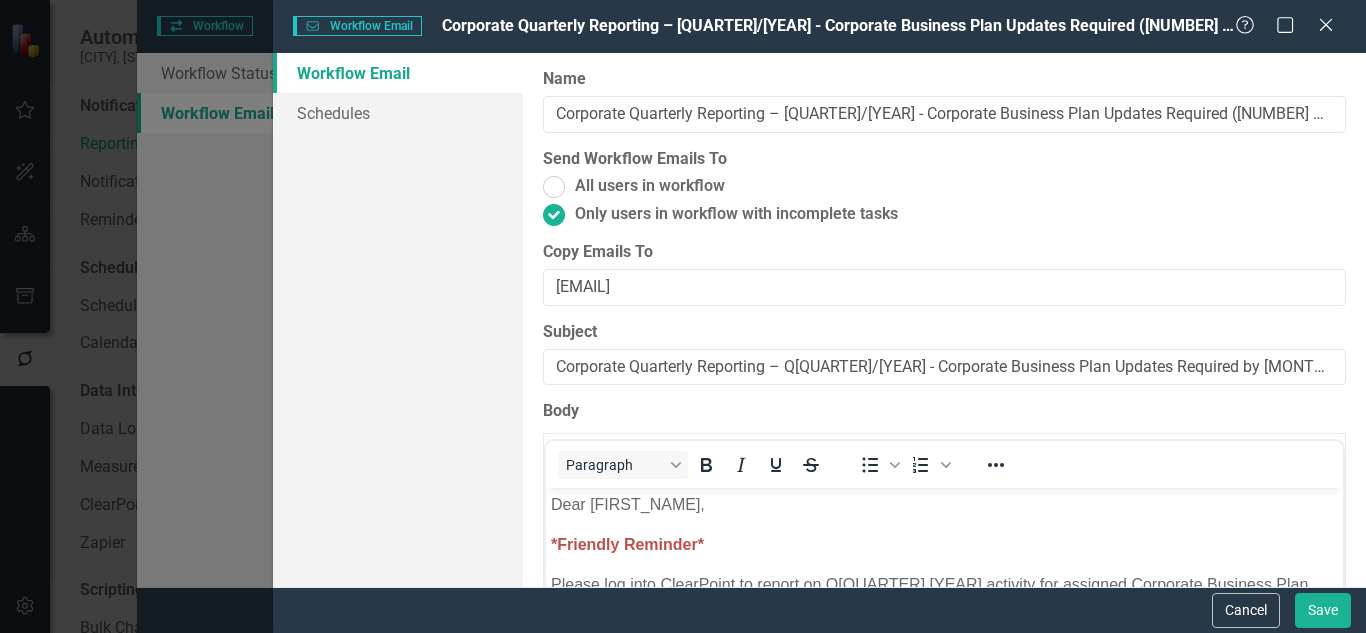 scroll, scrollTop: 0, scrollLeft: 0, axis: both 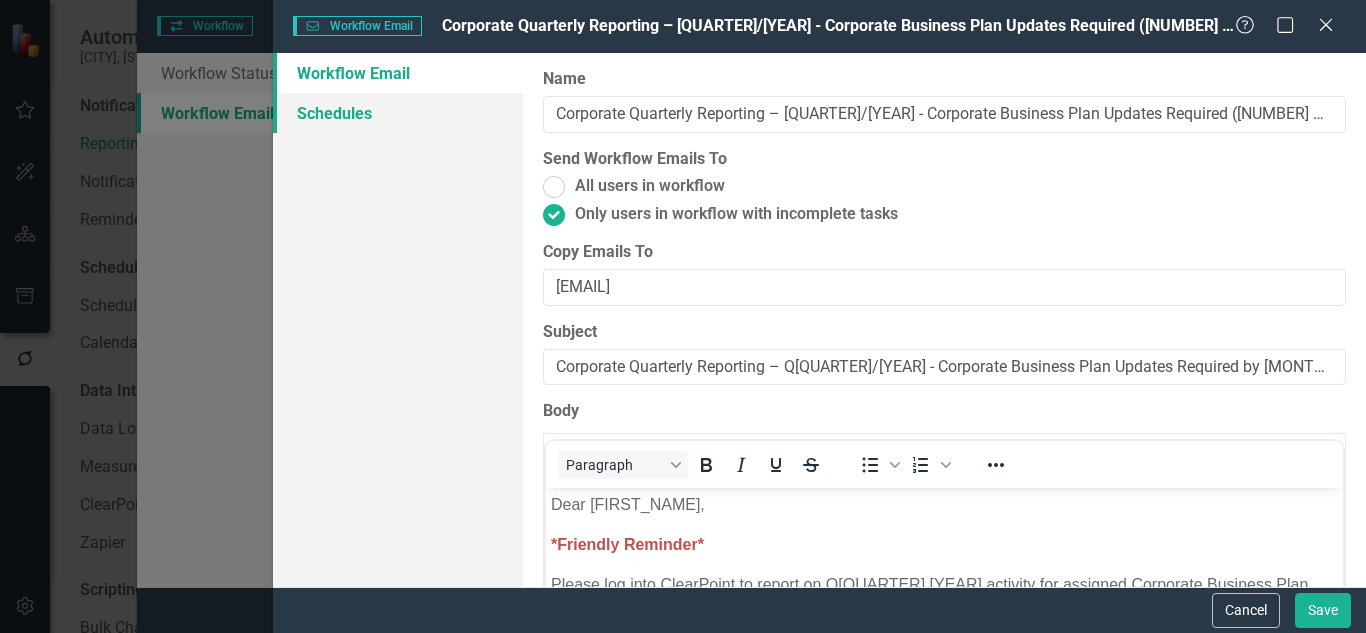 click on "Schedules" at bounding box center (398, 113) 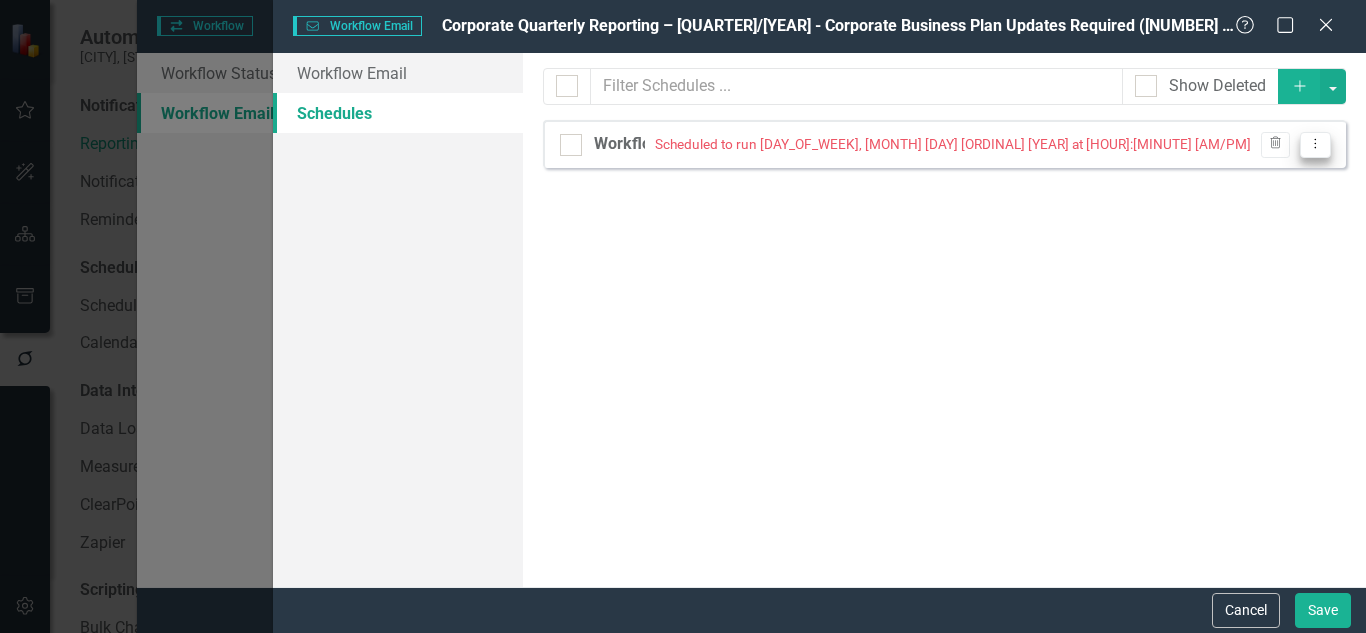 click on "Dropdown Menu" at bounding box center (1315, 145) 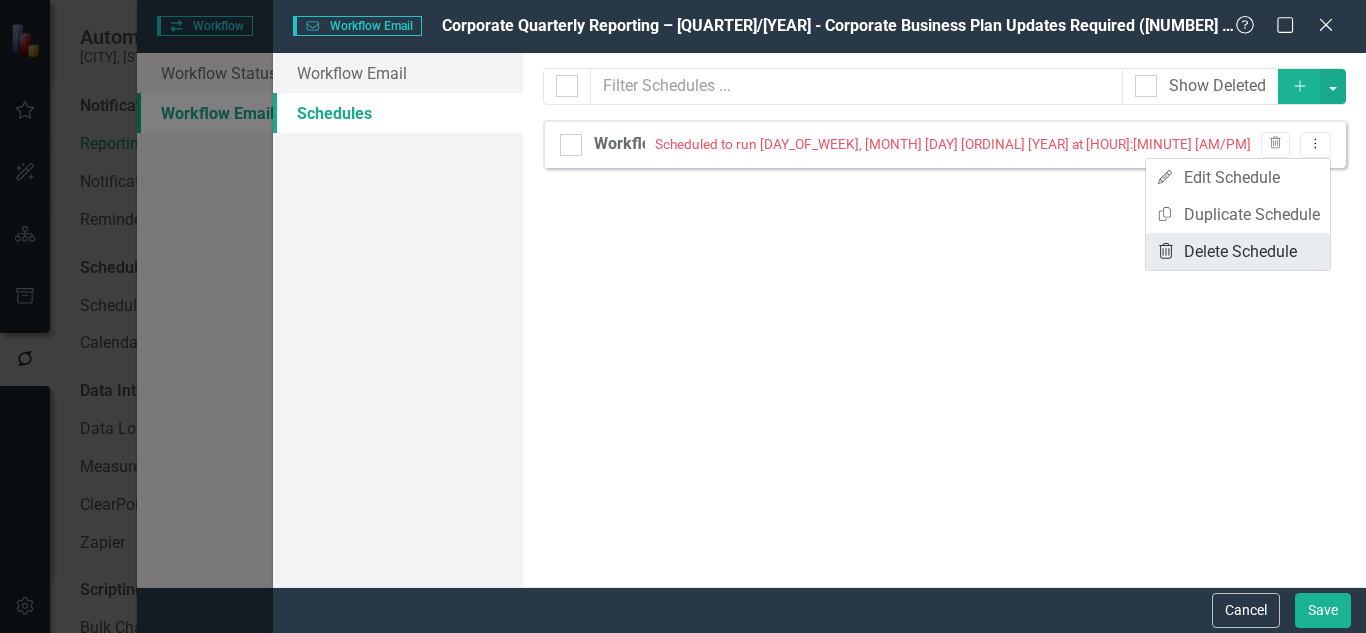 click on "Trash Delete Schedule" at bounding box center (1238, 251) 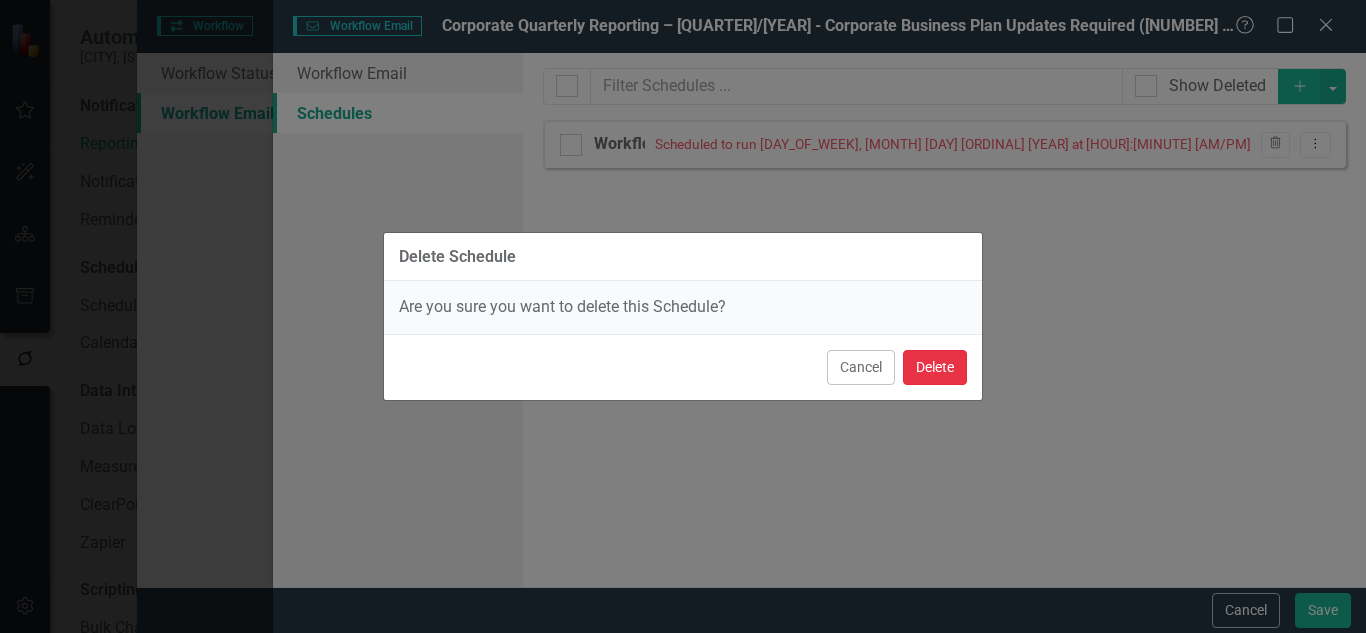 click on "Delete" at bounding box center (935, 367) 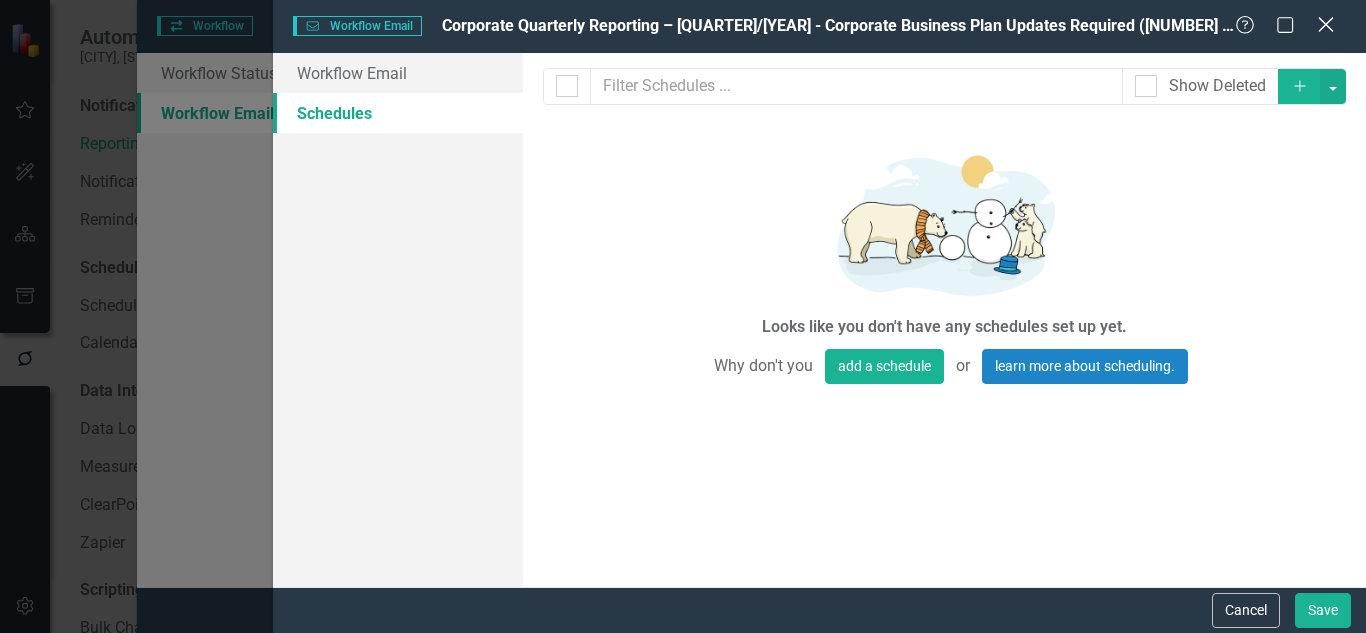 click on "Close" at bounding box center [1325, 26] 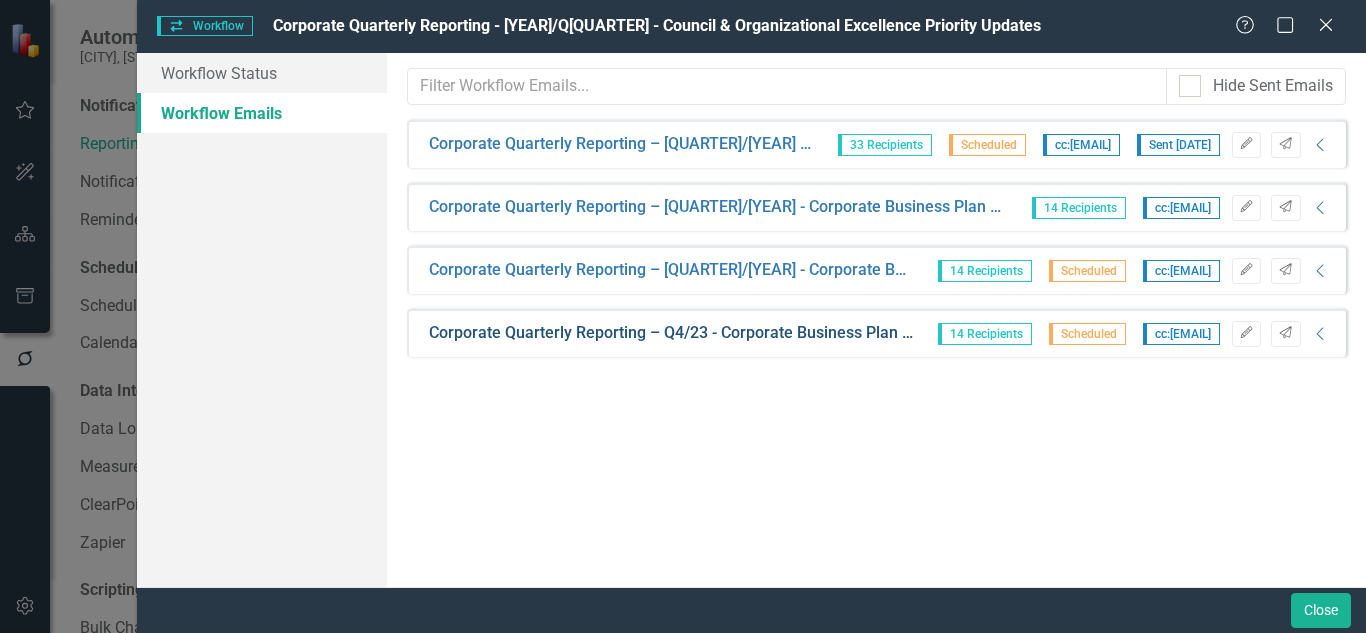 click on "Corporate Quarterly Reporting – Q4/23 - Corporate Business Plan Updates Required (Past Due)" at bounding box center [621, 144] 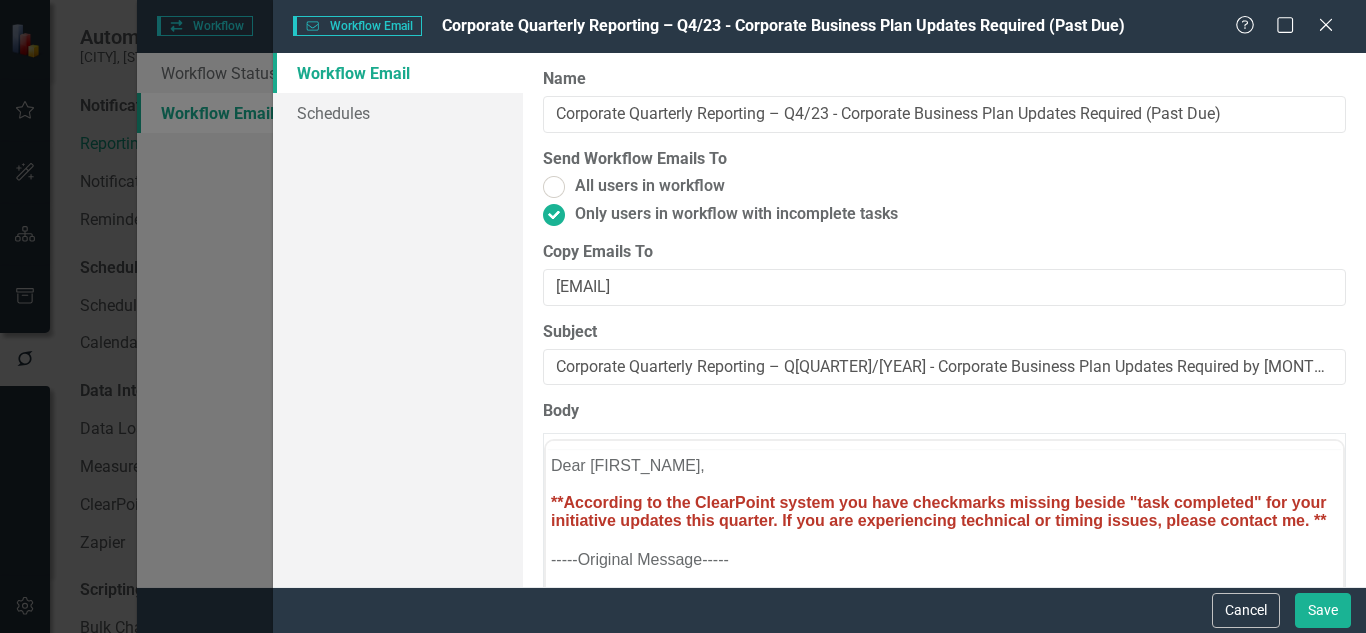 scroll, scrollTop: 0, scrollLeft: 0, axis: both 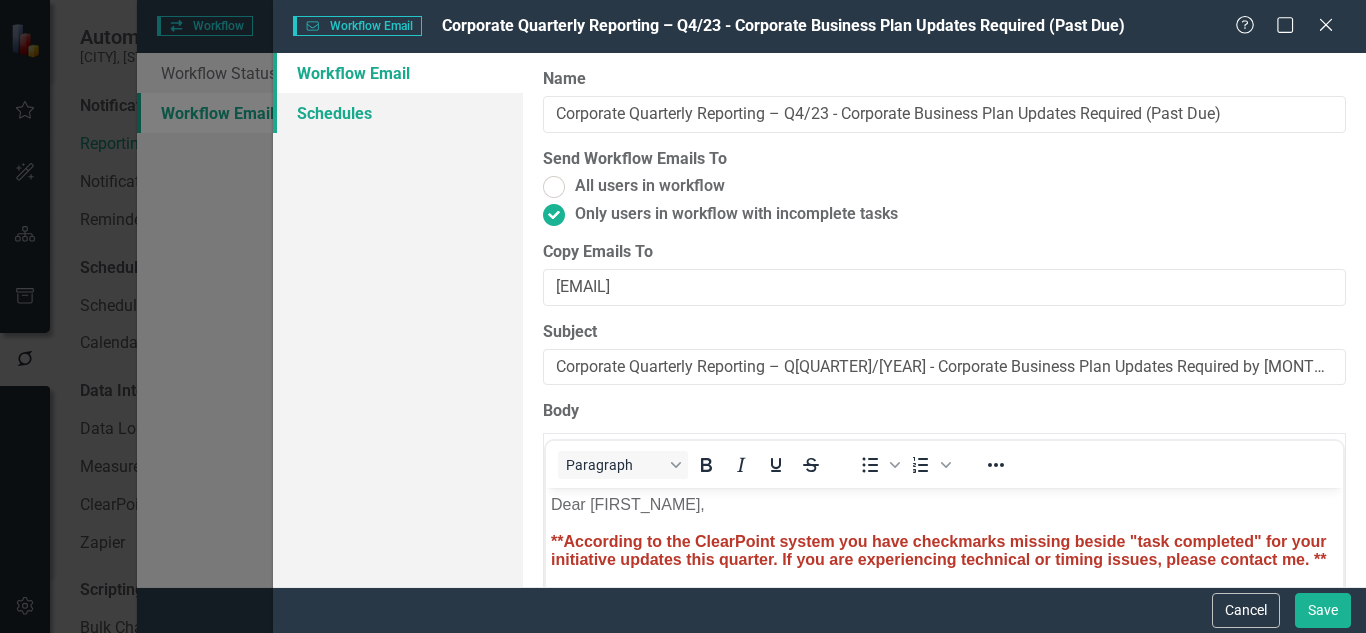 click on "Schedules" at bounding box center (398, 113) 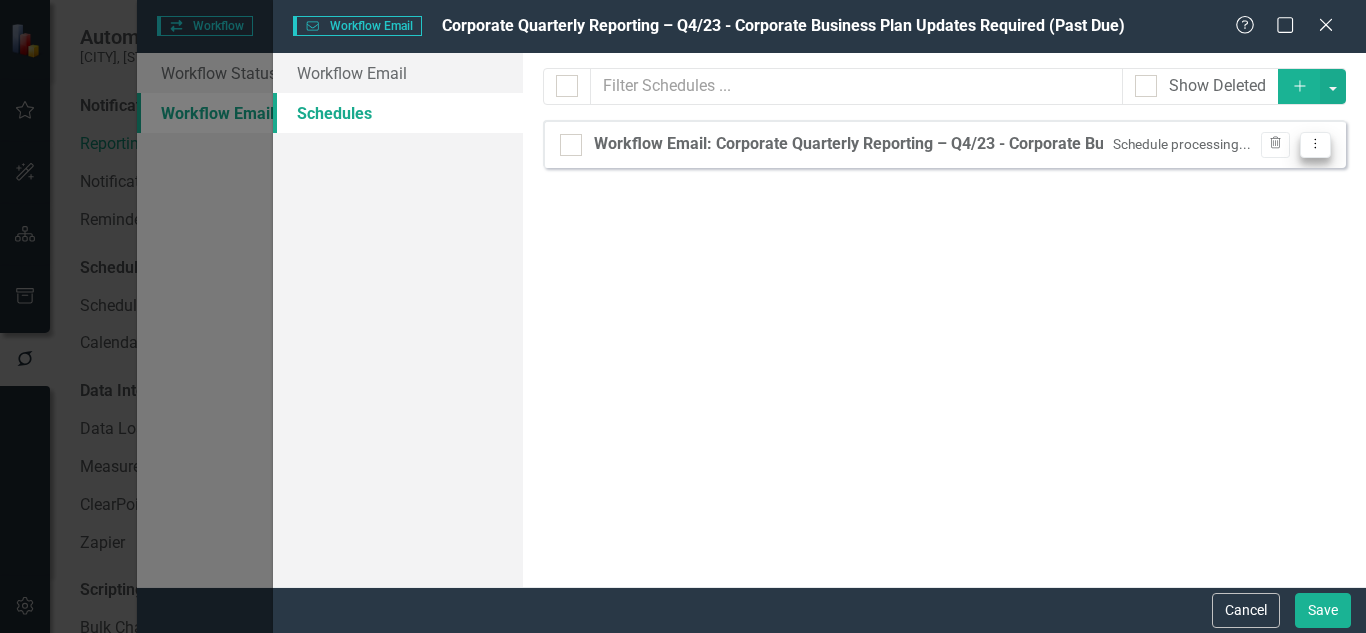 click on "Dropdown Menu" at bounding box center (1315, 143) 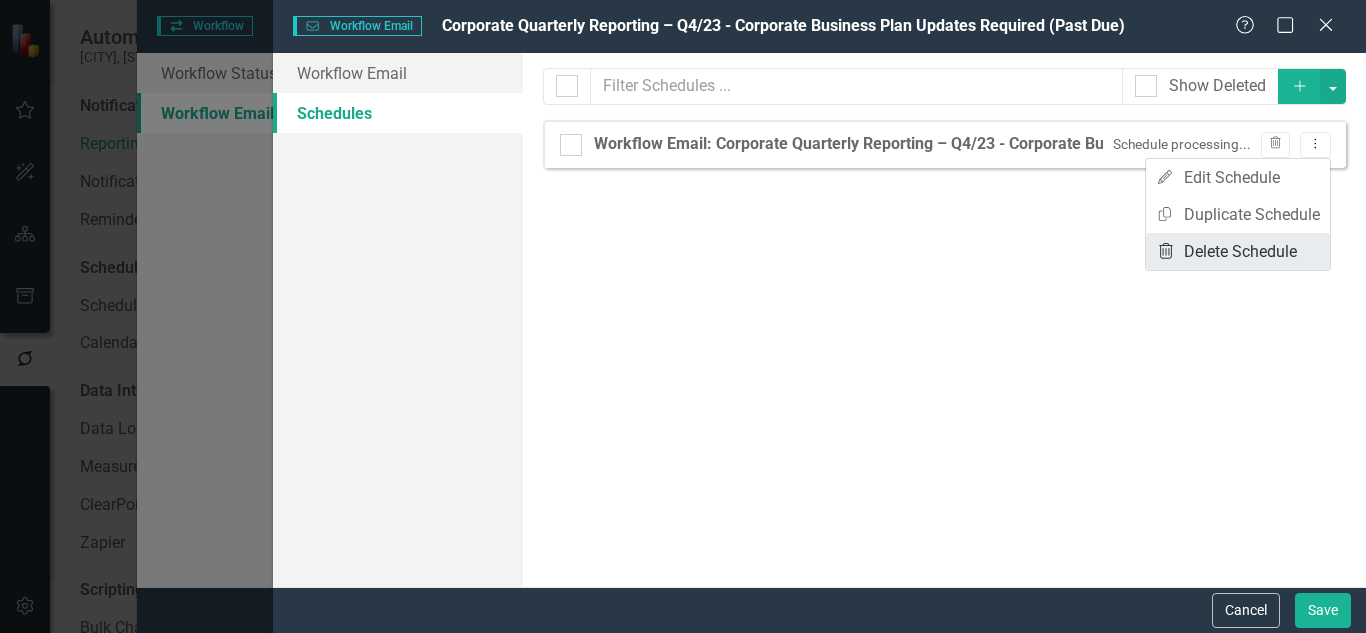 click on "Trash Delete Schedule" at bounding box center [1238, 251] 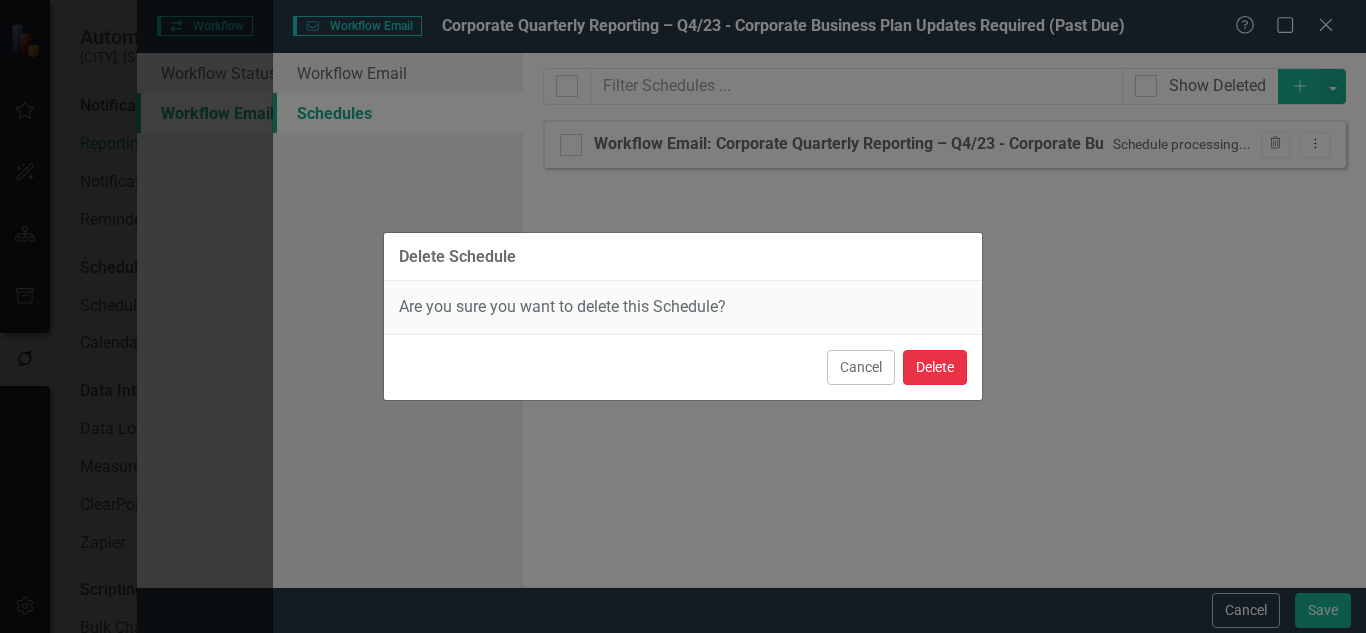 click on "Delete" at bounding box center (935, 367) 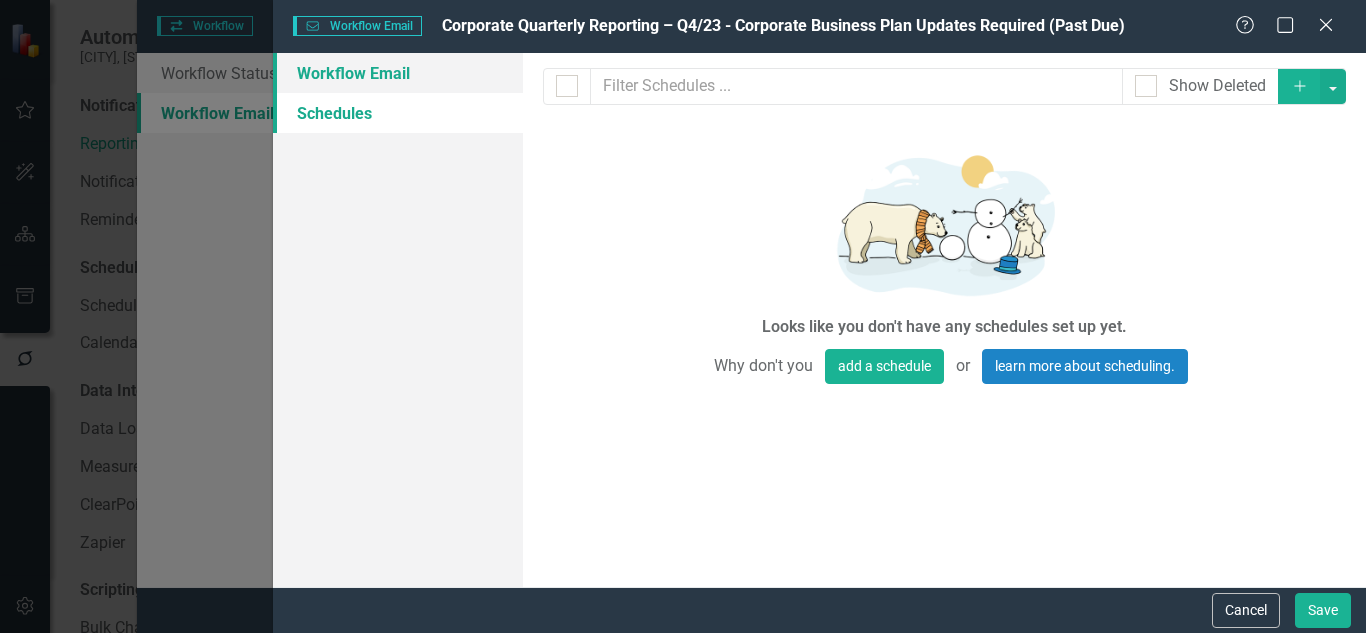 click on "Workflow Email" at bounding box center (398, 73) 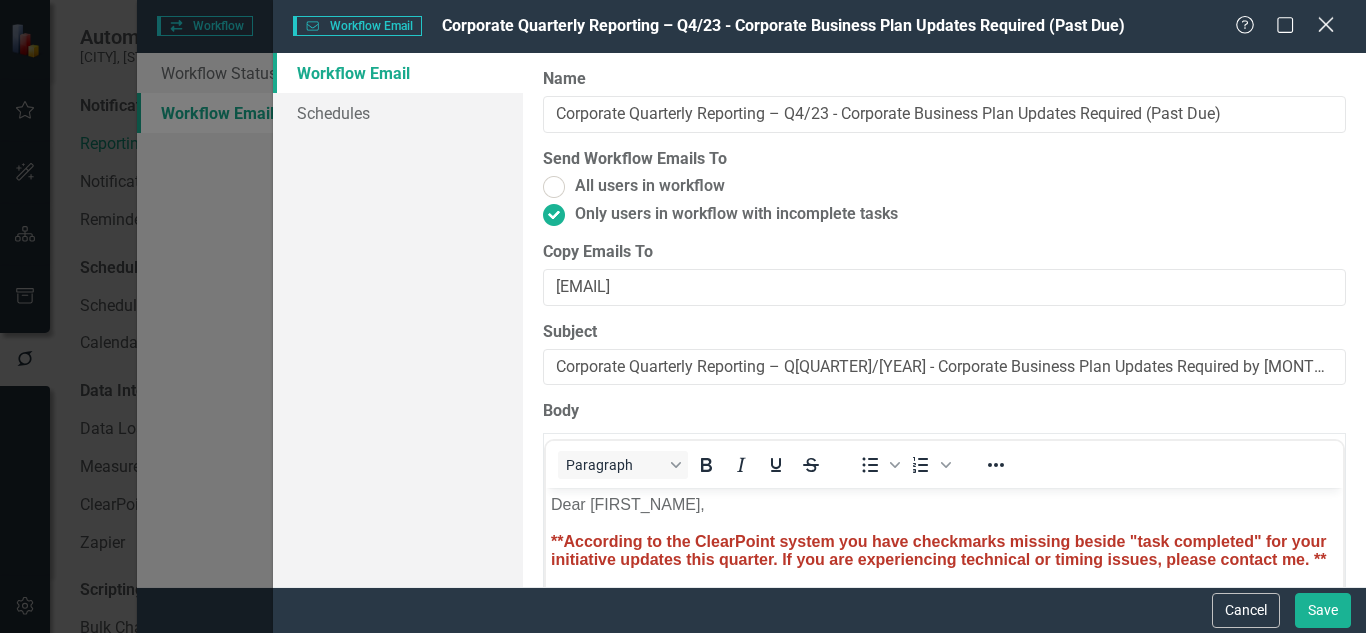 click at bounding box center (1325, 24) 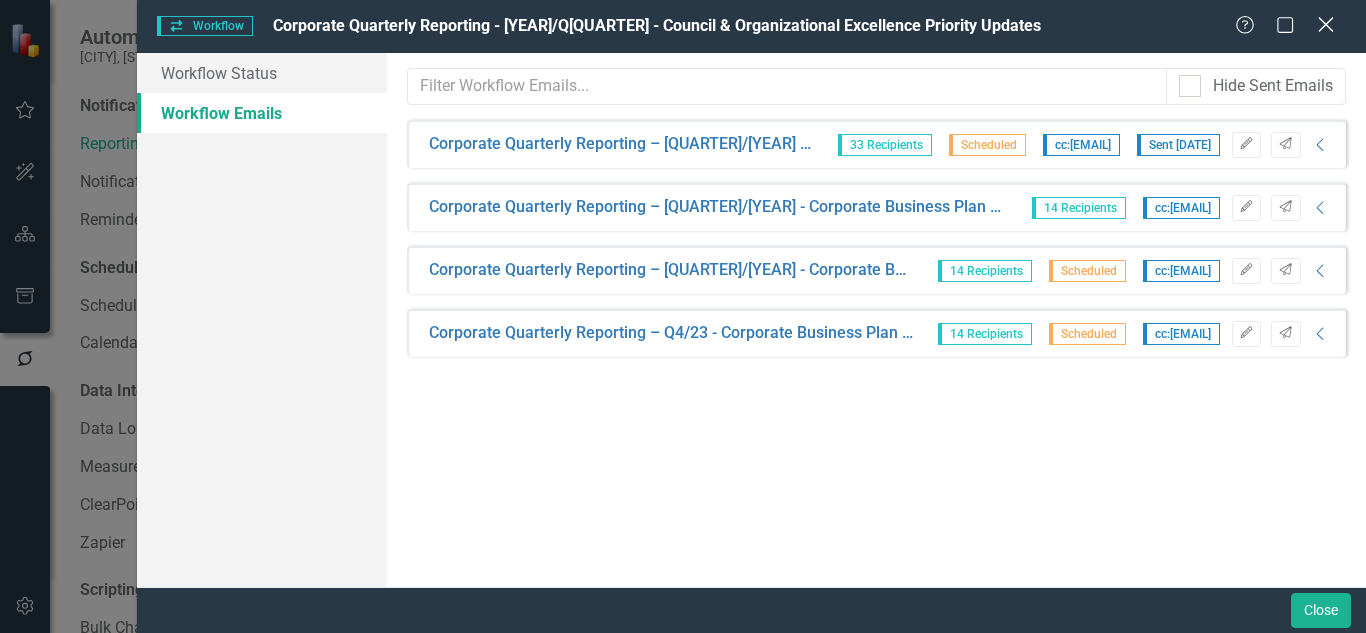 click on "Close" at bounding box center [1325, 24] 